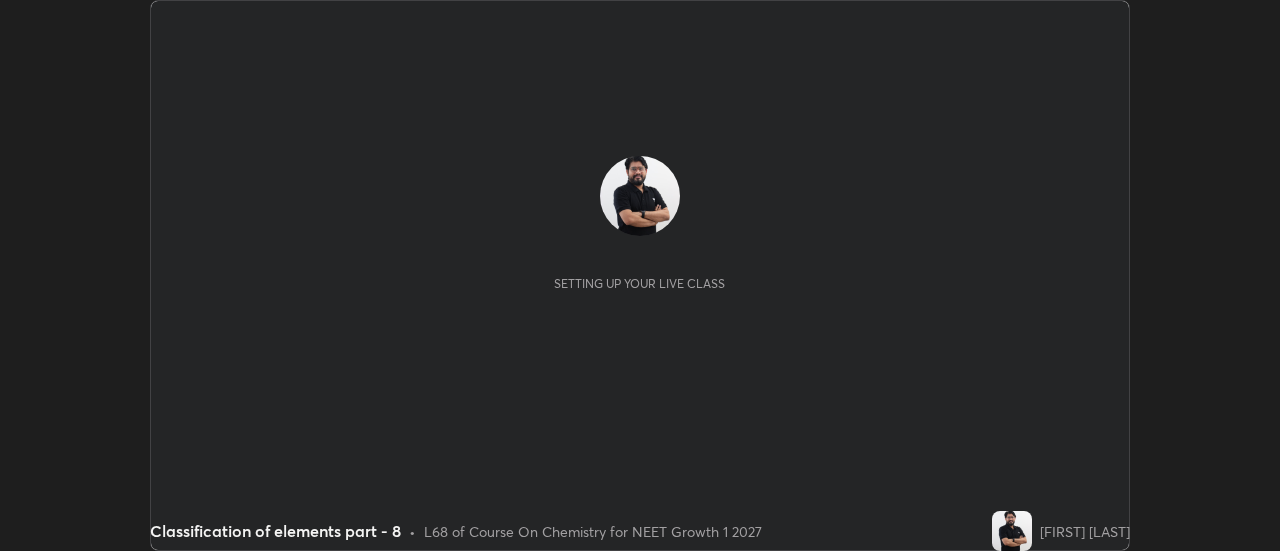 scroll, scrollTop: 0, scrollLeft: 0, axis: both 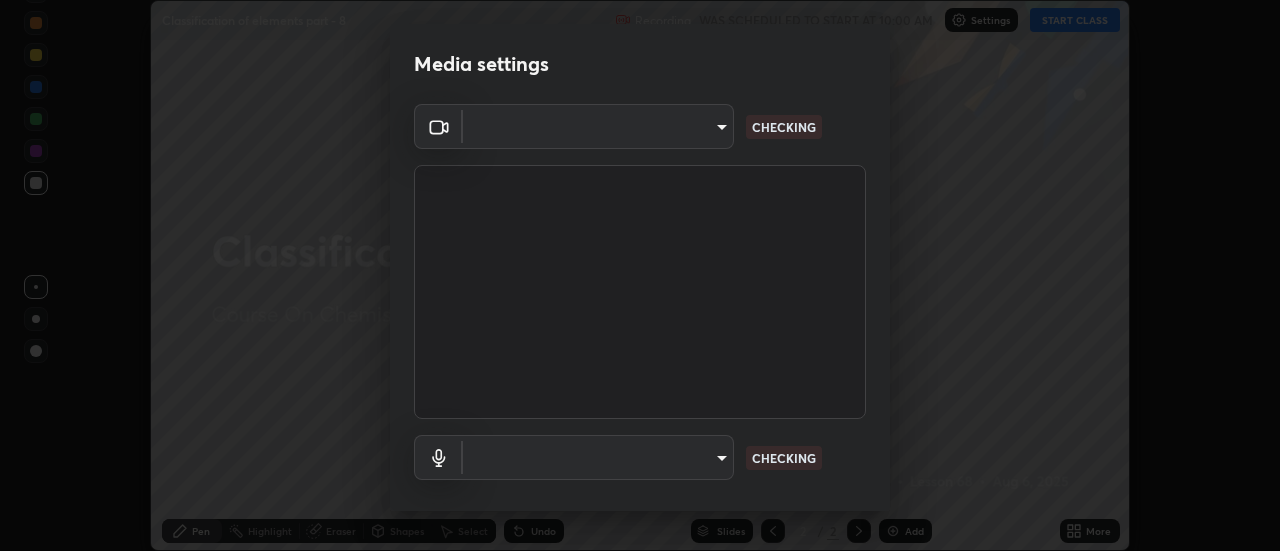 type on "0be616c92c2879d8fe19306c4b8383fc9b13f77197a30f876870ce6c7906effd" 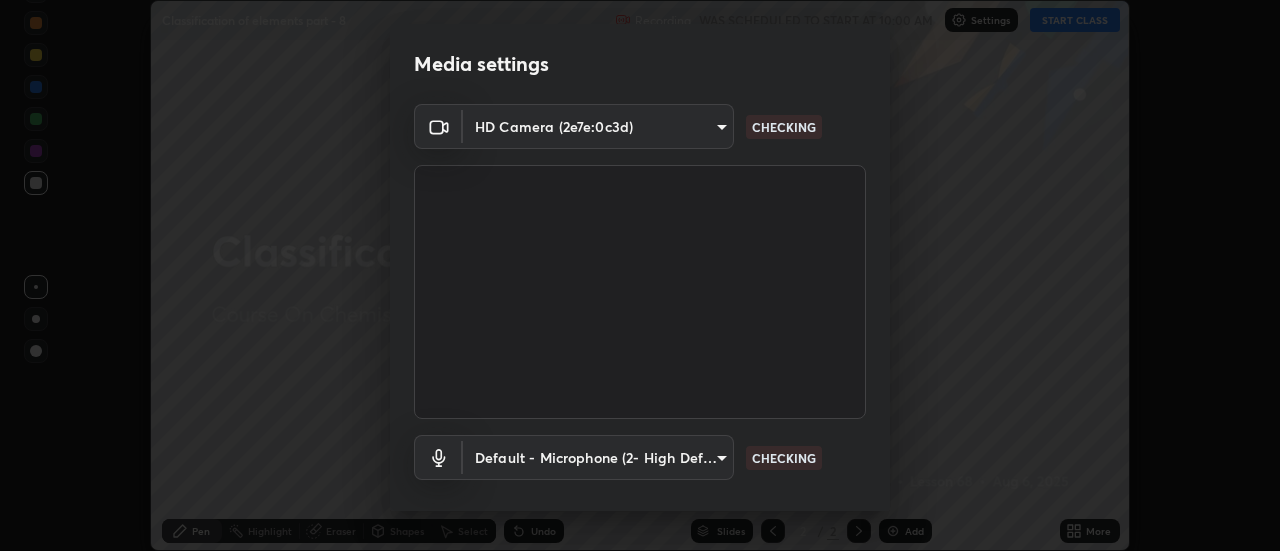 click on "Erase all Classification of elements part - 8 Recording WAS SCHEDULED TO START AT  10:00 AM Settings START CLASS Setting up your live class Classification of elements part - 8 • L68 of Course On Chemistry for NEET Growth 1 2027 [FIRST] [LAST] Pen Highlight Eraser Shapes Select Undo Slides 2 / 2 Add More No doubts shared Encourage your learners to ask a doubt for better clarity Report an issue Reason for reporting Buffering Chat not working Audio - Video sync issue Educator video quality low ​ Attach an image Report Media settings HD Camera ([HASH]) [HASH] CHECKING Default - Microphone (2- High Definition Audio Device) default CHECKING 1 / 5 Next" at bounding box center [640, 275] 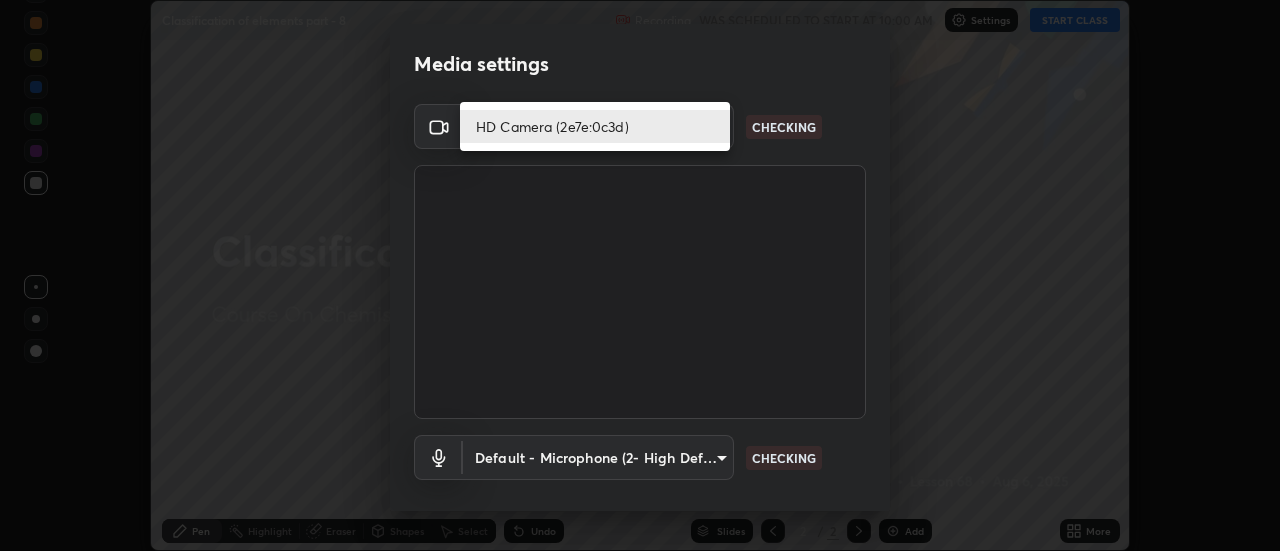 click on "HD Camera (2e7e:0c3d)" at bounding box center [595, 126] 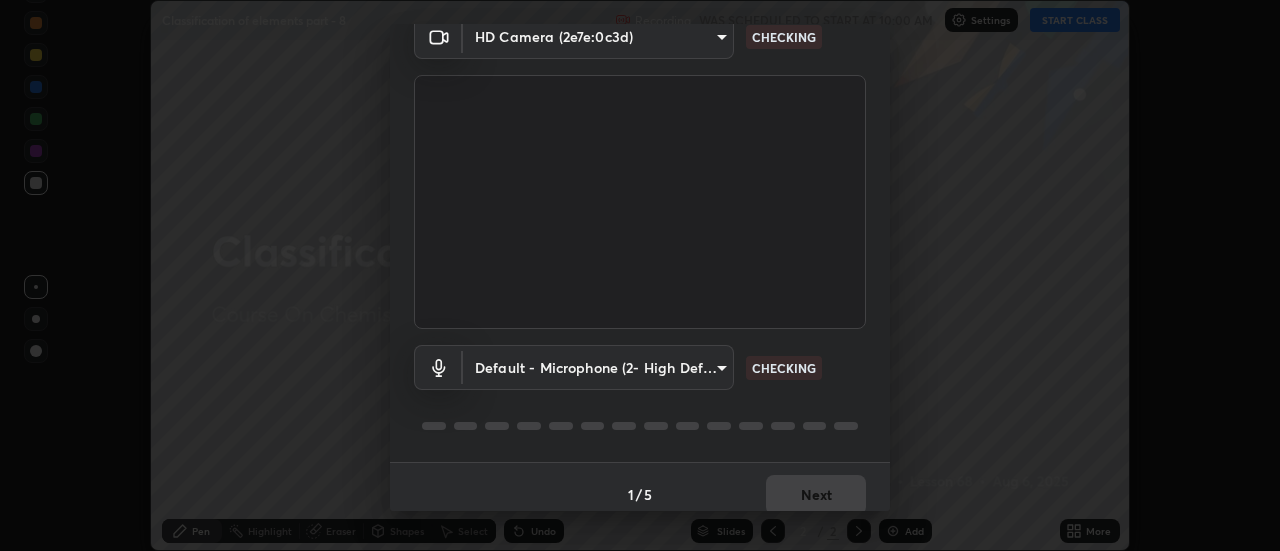 scroll, scrollTop: 105, scrollLeft: 0, axis: vertical 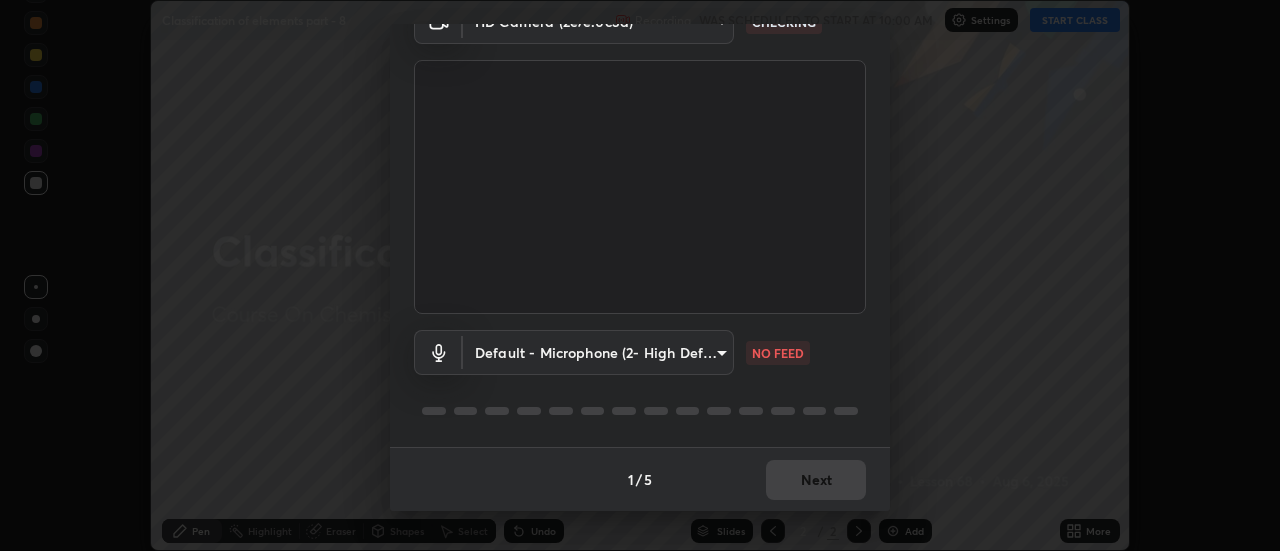 click on "Erase all Classification of elements part - 8 Recording WAS SCHEDULED TO START AT  10:00 AM Settings START CLASS Setting up your live class Classification of elements part - 8 • L68 of Course On Chemistry for NEET Growth 1 2027 [FIRST] [LAST] Pen Highlight Eraser Shapes Select Undo Slides 2 / 2 Add More No doubts shared Encourage your learners to ask a doubt for better clarity Report an issue Reason for reporting Buffering Chat not working Audio - Video sync issue Educator video quality low ​ Attach an image Report Media settings HD Camera ([HASH]) [HASH] CHECKING Default - Microphone (2- High Definition Audio Device) default NO FEED 1 / 5 Next" at bounding box center (640, 275) 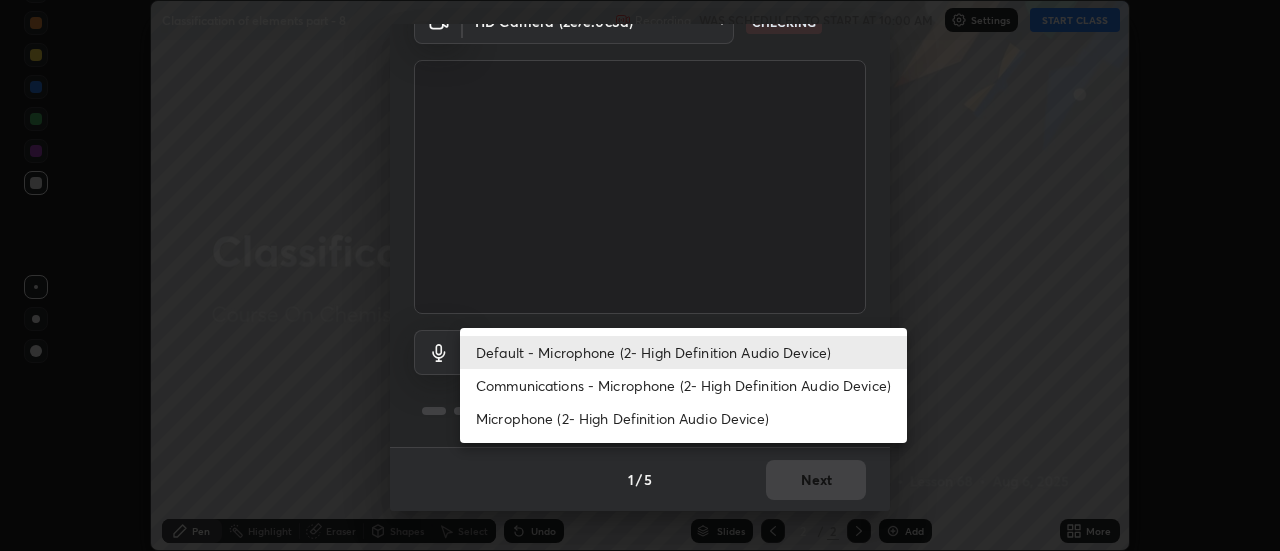 click on "Communications - Microphone (2- High Definition Audio Device)" at bounding box center [683, 385] 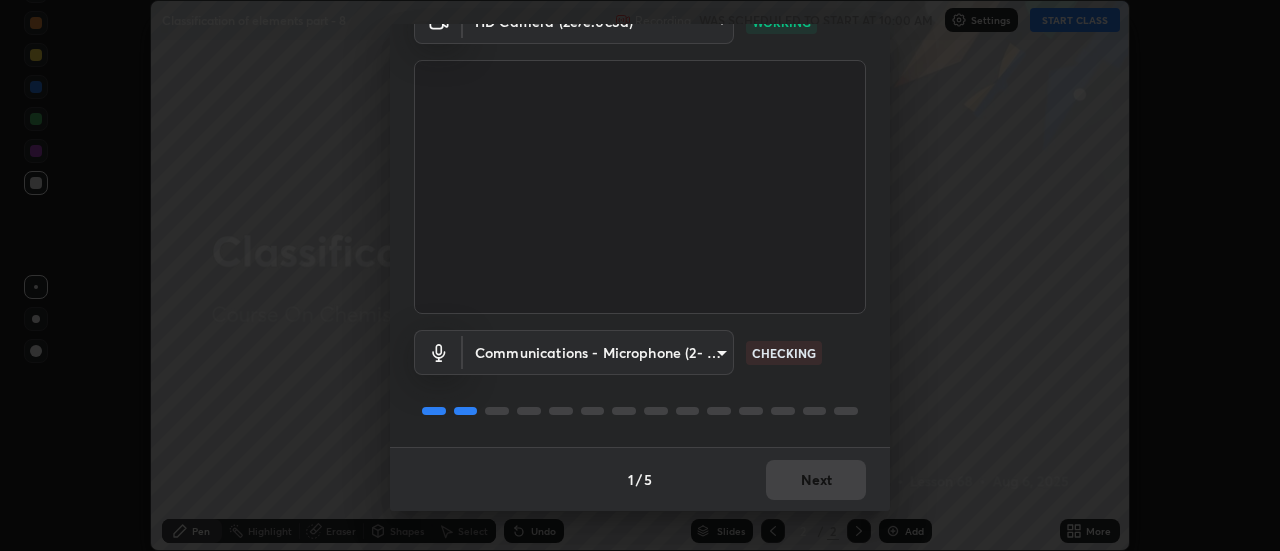 click on "Erase all Classification of elements part - 8 Recording WAS SCHEDULED TO START AT  10:00 AM Settings START CLASS Setting up your live class Classification of elements part - 8 • L68 of Course On Chemistry for NEET Growth 1 2027 [FIRST] [LAST] Pen Highlight Eraser Shapes Select Undo Slides 2 / 2 Add More No doubts shared Encourage your learners to ask a doubt for better clarity Report an issue Reason for reporting Buffering Chat not working Audio - Video sync issue Educator video quality low ​ Attach an image Report Media settings HD Camera ([HASH]) [HASH] WORKING Communications - Microphone (2- High Definition Audio Device) communications CHECKING 1 / 5 Next" at bounding box center (640, 275) 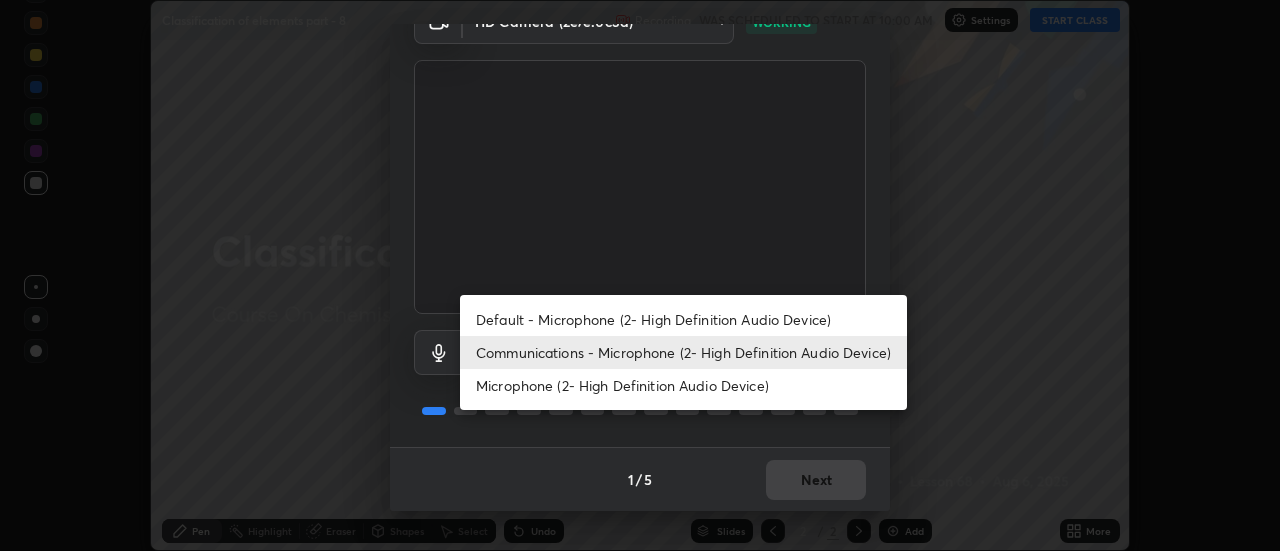 click on "Default - Microphone (2- High Definition Audio Device)" at bounding box center (683, 319) 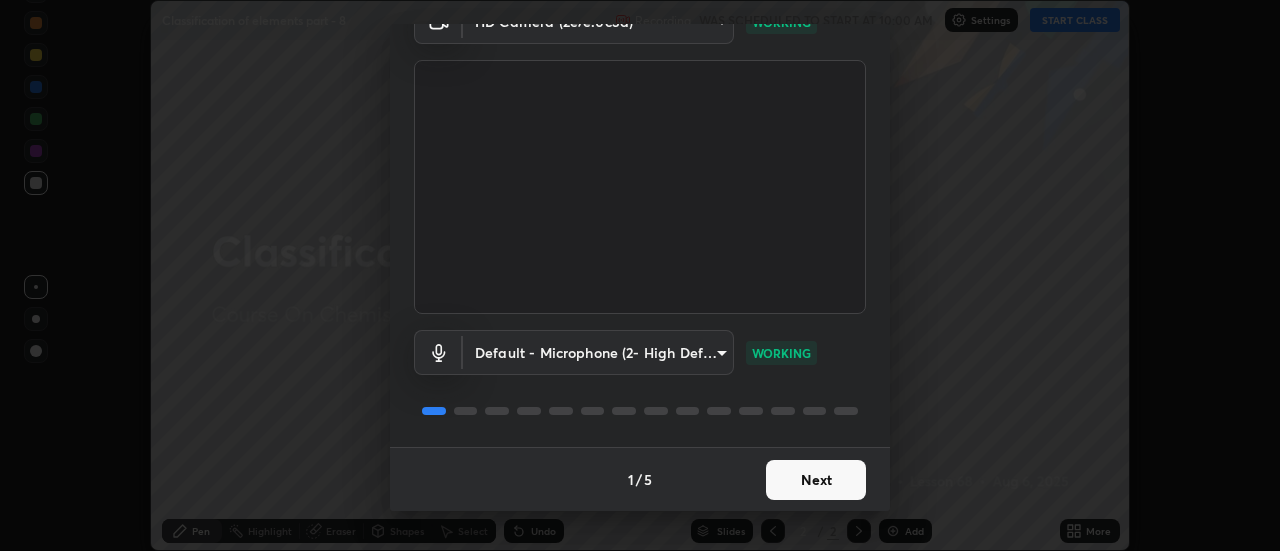 click on "Next" at bounding box center (816, 480) 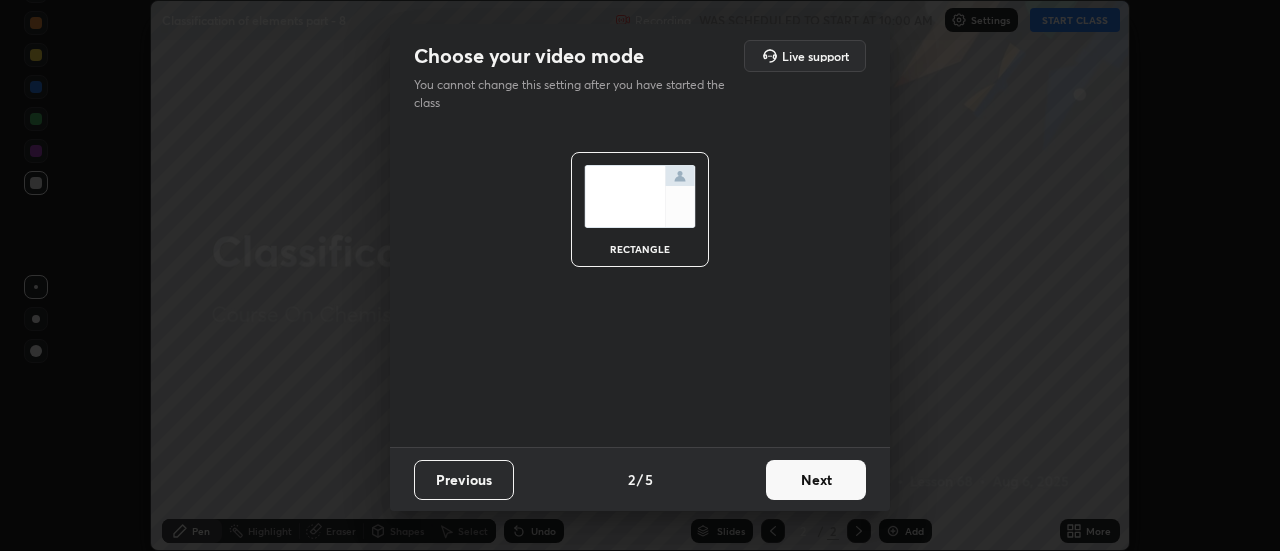 scroll, scrollTop: 0, scrollLeft: 0, axis: both 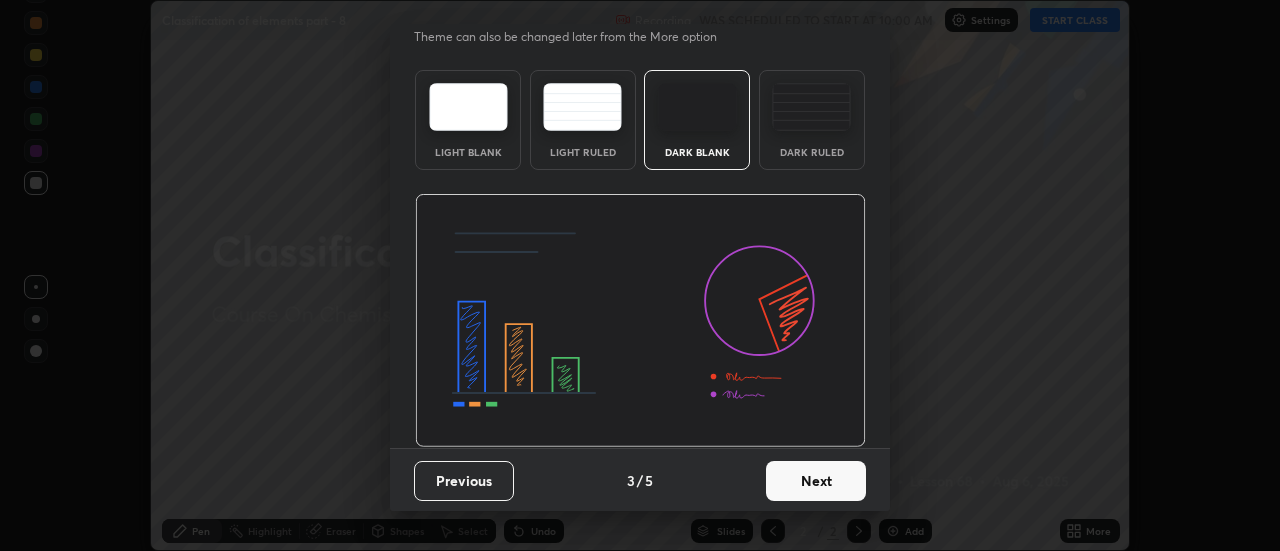 click on "Next" at bounding box center [816, 481] 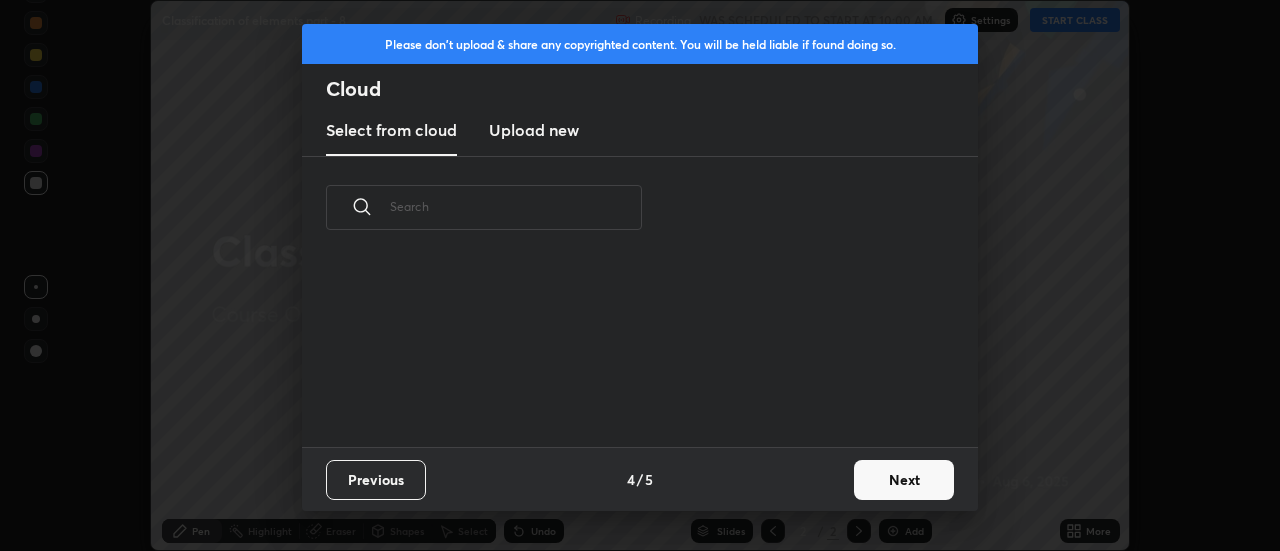 scroll, scrollTop: 0, scrollLeft: 0, axis: both 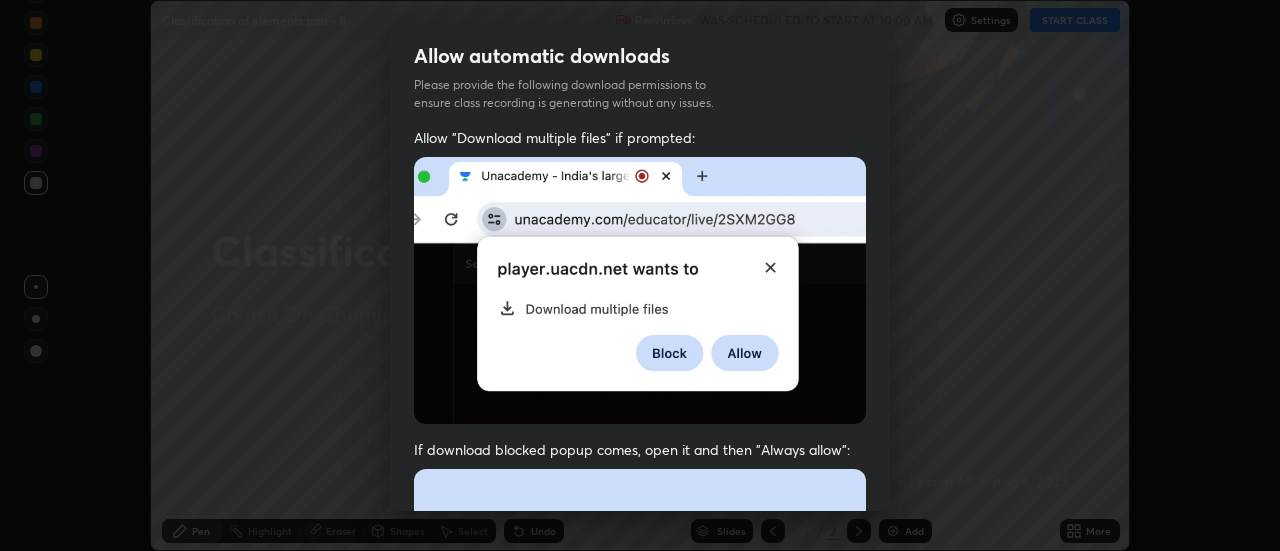 click on "Allow automatic downloads Please provide the following download permissions to ensure class recording is generating without any issues. Allow "Download multiple files" if prompted: If download blocked popup comes, open it and then "Always allow": I agree that if I don't provide required permissions, class recording will not be generated Previous 5 / 5 Done" at bounding box center (640, 275) 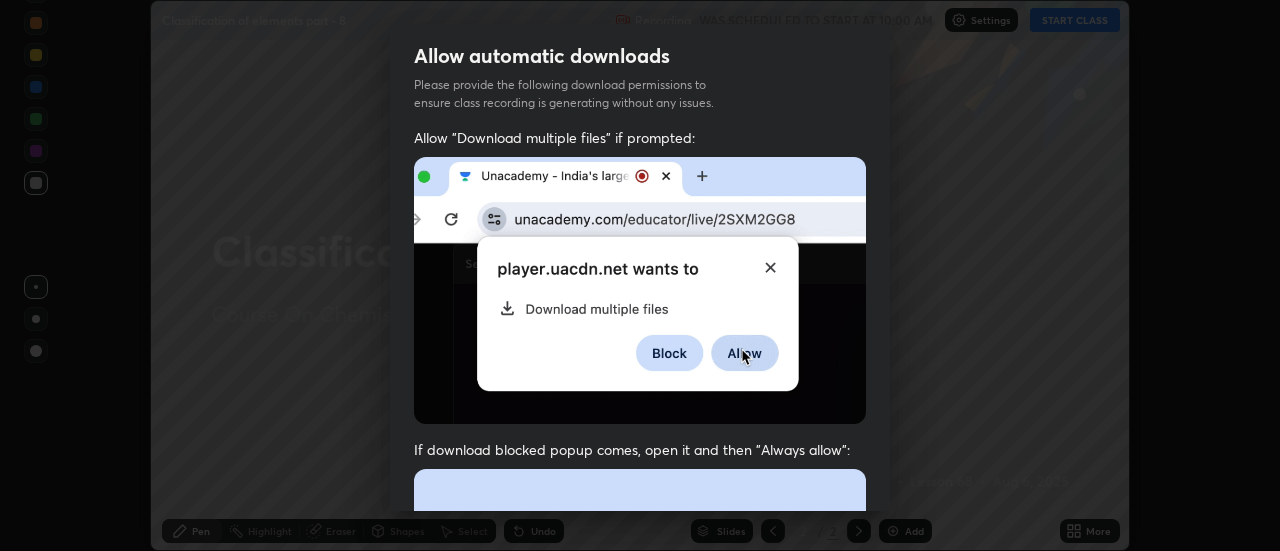 click on "Allow automatic downloads Please provide the following download permissions to ensure class recording is generating without any issues. Allow "Download multiple files" if prompted: If download blocked popup comes, open it and then "Always allow": I agree that if I don't provide required permissions, class recording will not be generated Previous 5 / 5 Done" at bounding box center (640, 275) 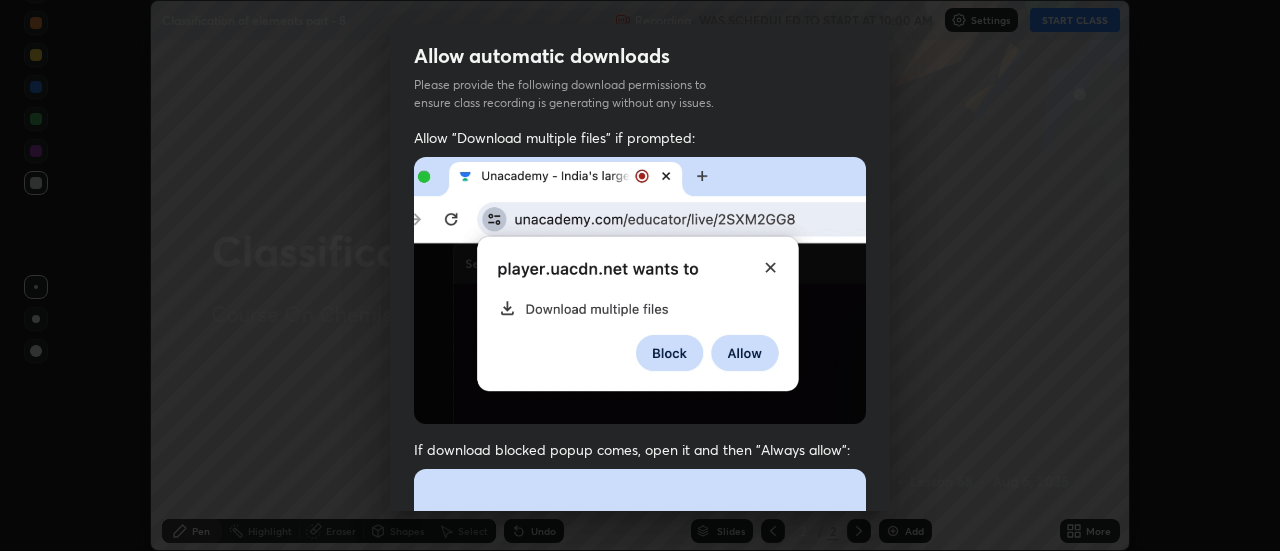 click on "Allow automatic downloads Please provide the following download permissions to ensure class recording is generating without any issues. Allow "Download multiple files" if prompted: If download blocked popup comes, open it and then "Always allow": I agree that if I don't provide required permissions, class recording will not be generated Previous 5 / 5 Done" at bounding box center [640, 275] 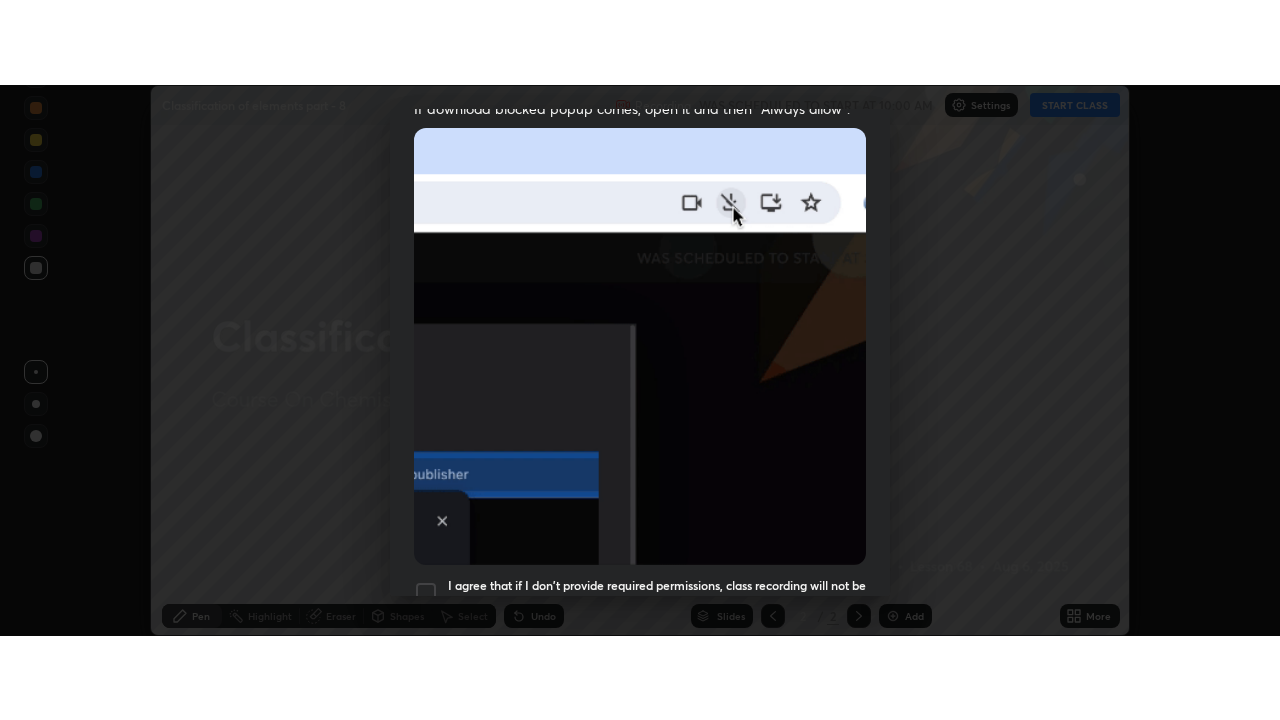 scroll, scrollTop: 513, scrollLeft: 0, axis: vertical 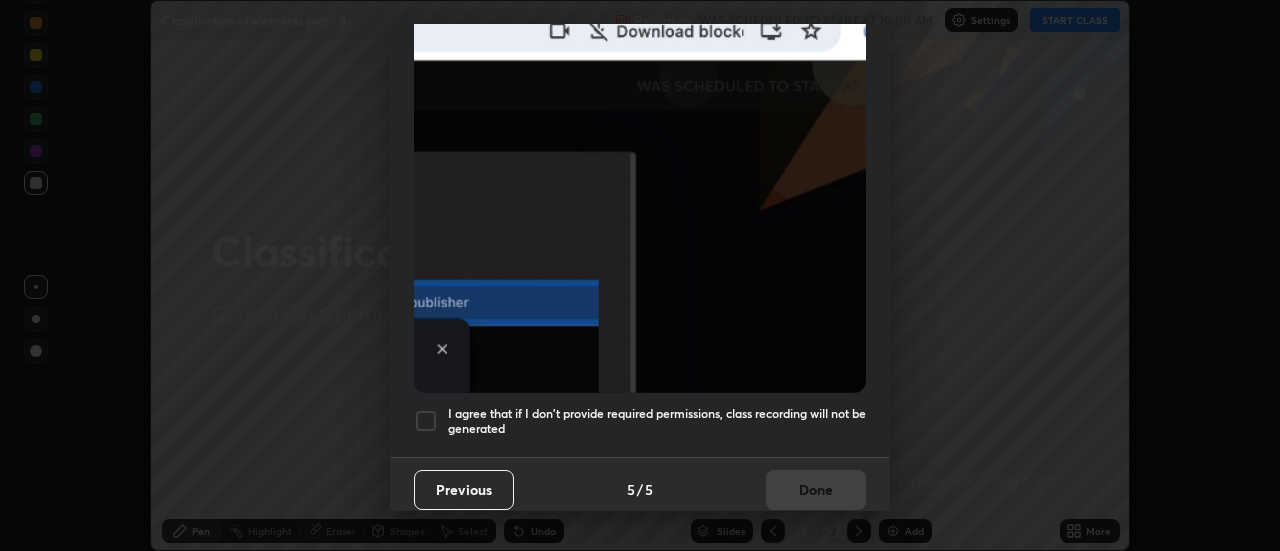 click at bounding box center (426, 421) 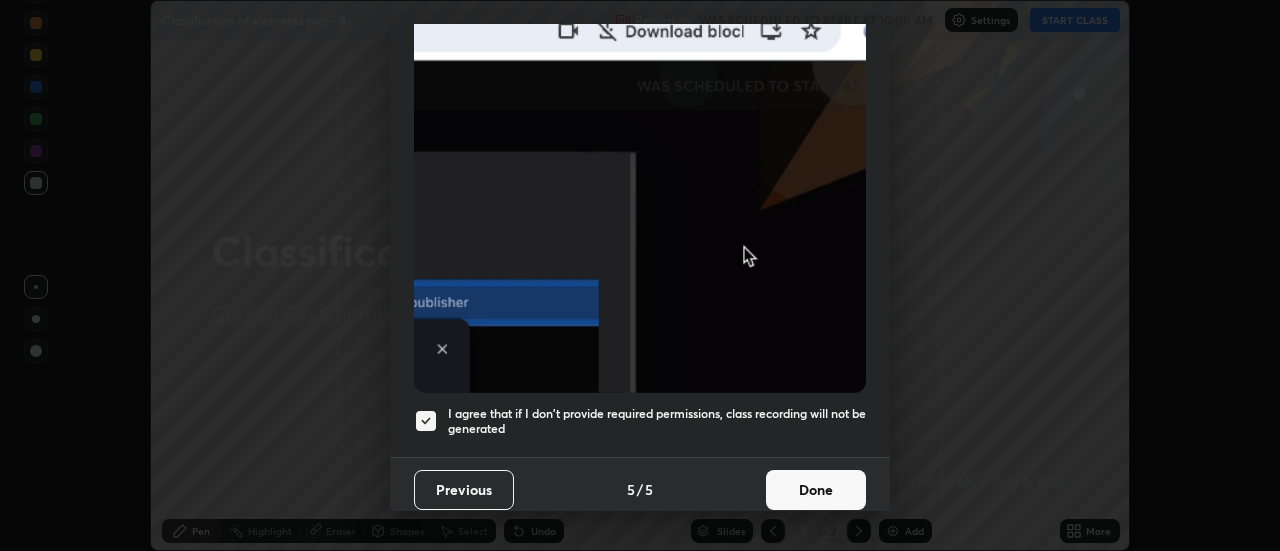 click on "Done" at bounding box center (816, 490) 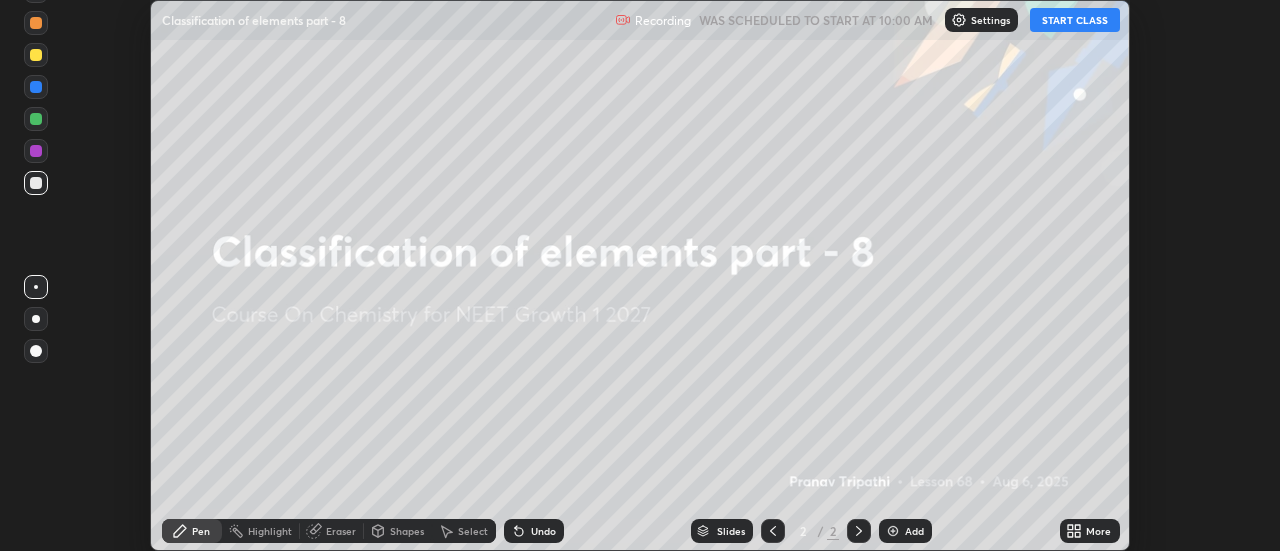 click 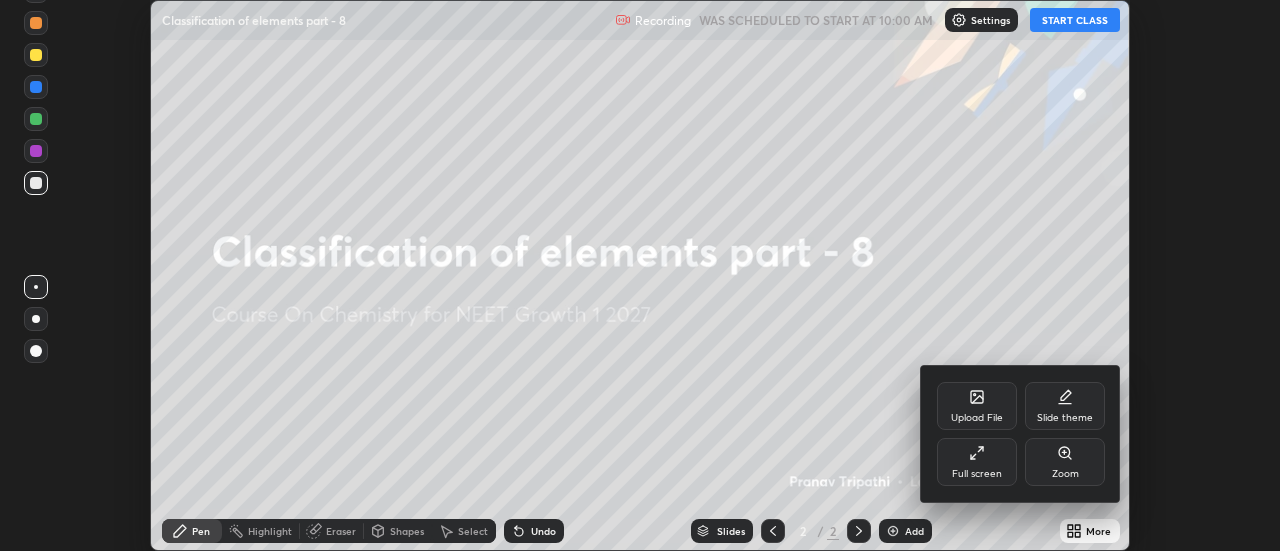 click on "Full screen" at bounding box center [977, 462] 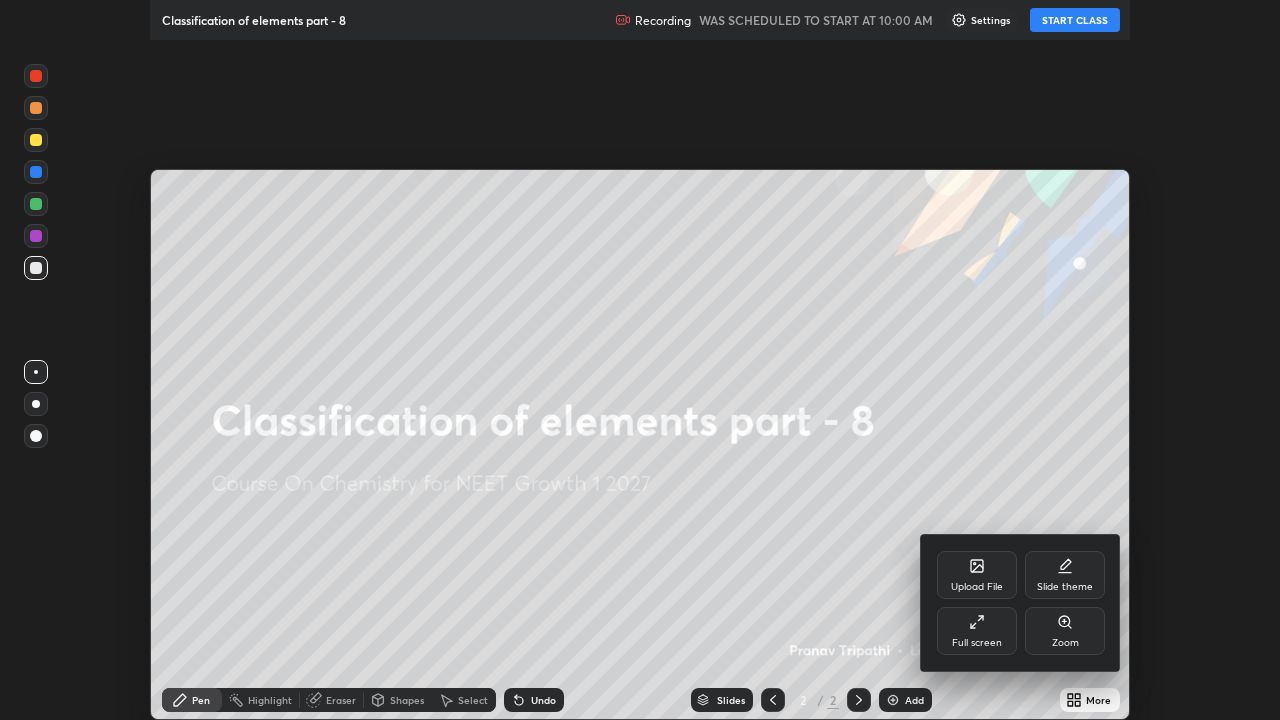 scroll, scrollTop: 99280, scrollLeft: 98720, axis: both 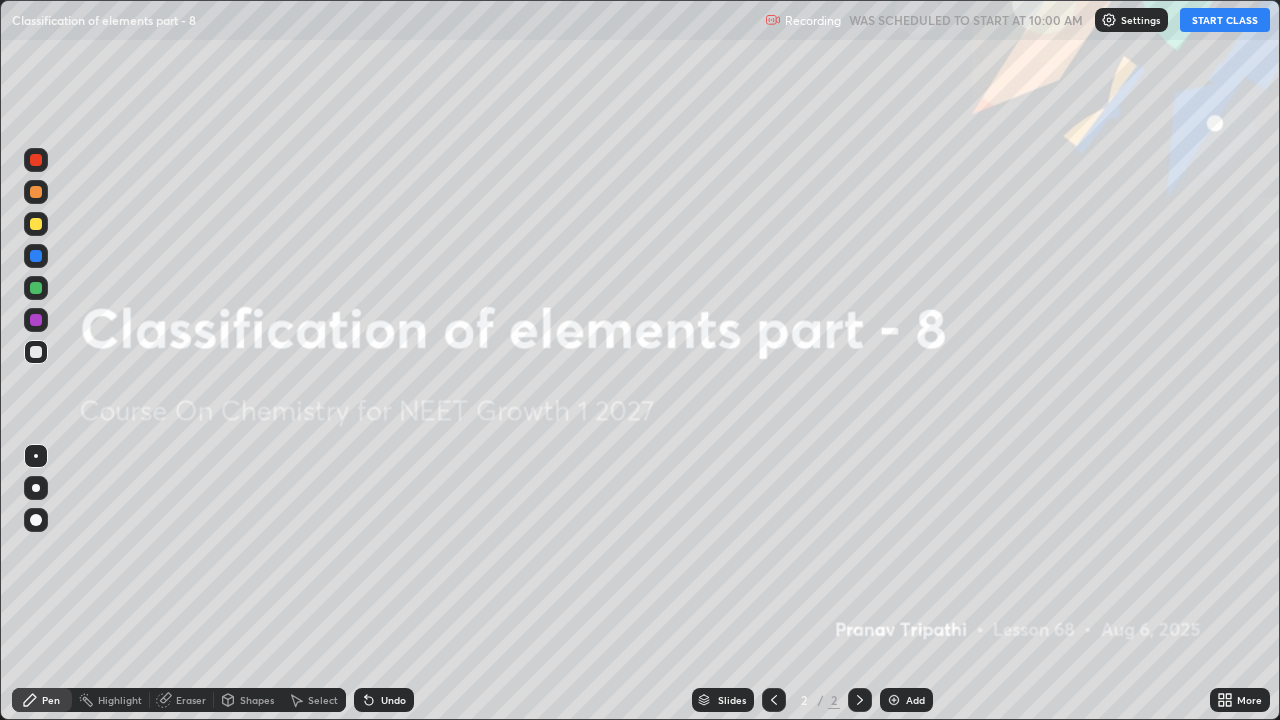 click on "START CLASS" at bounding box center (1225, 20) 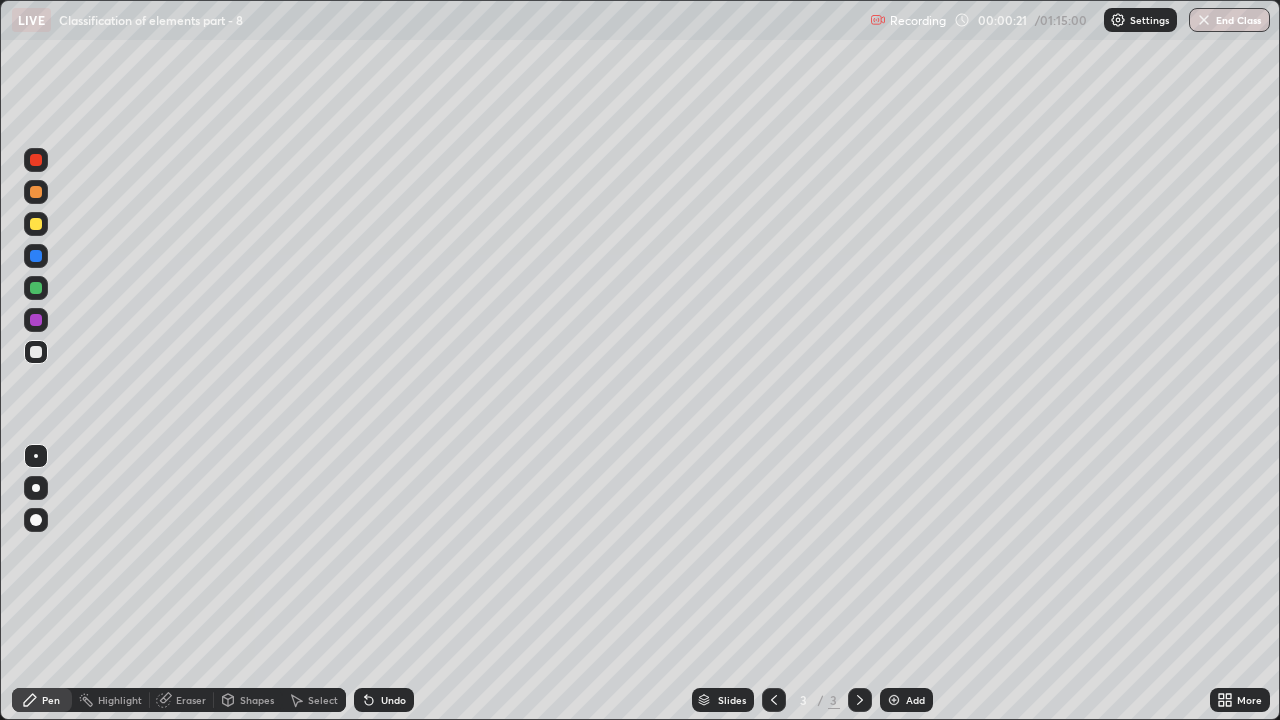 click at bounding box center [36, 192] 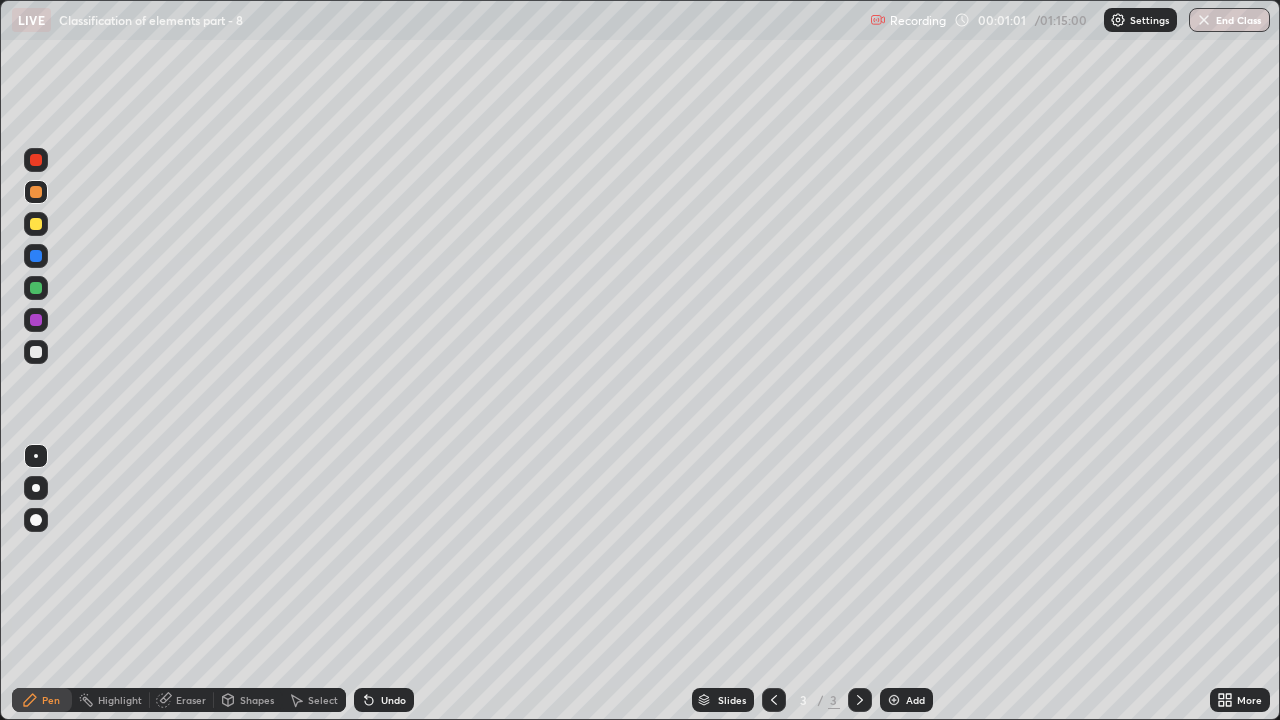 click at bounding box center (36, 224) 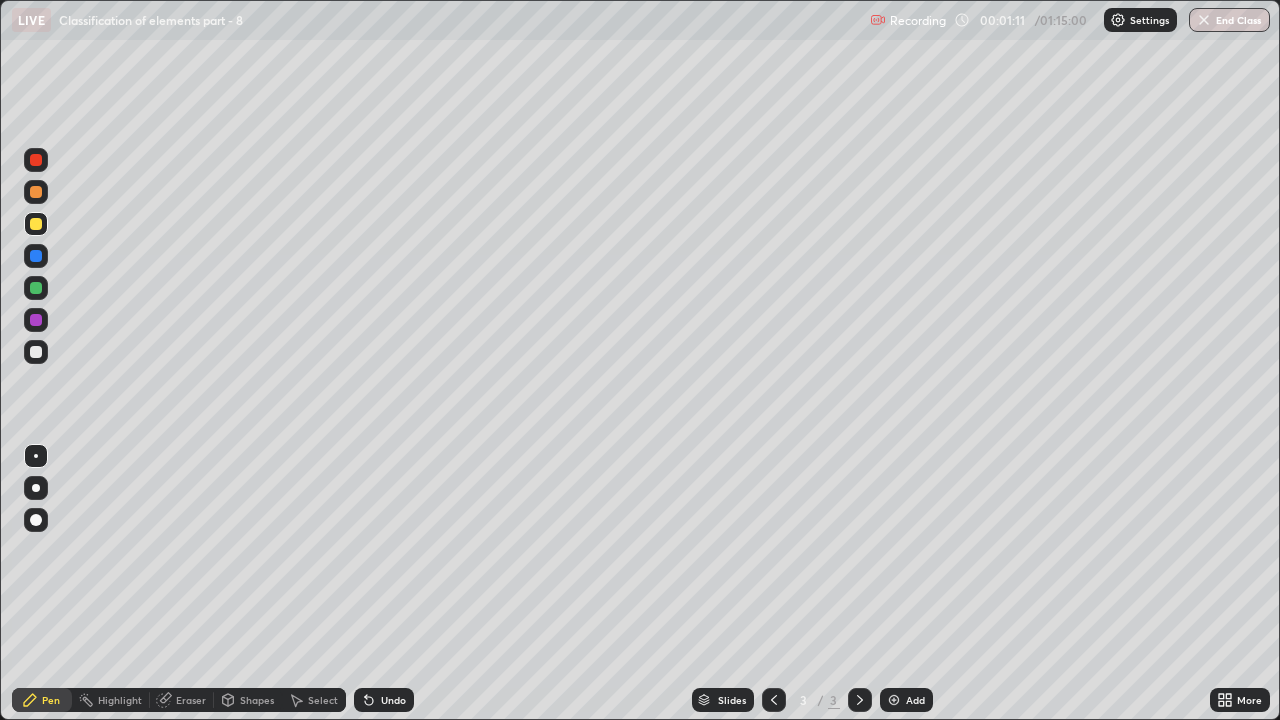click at bounding box center [36, 192] 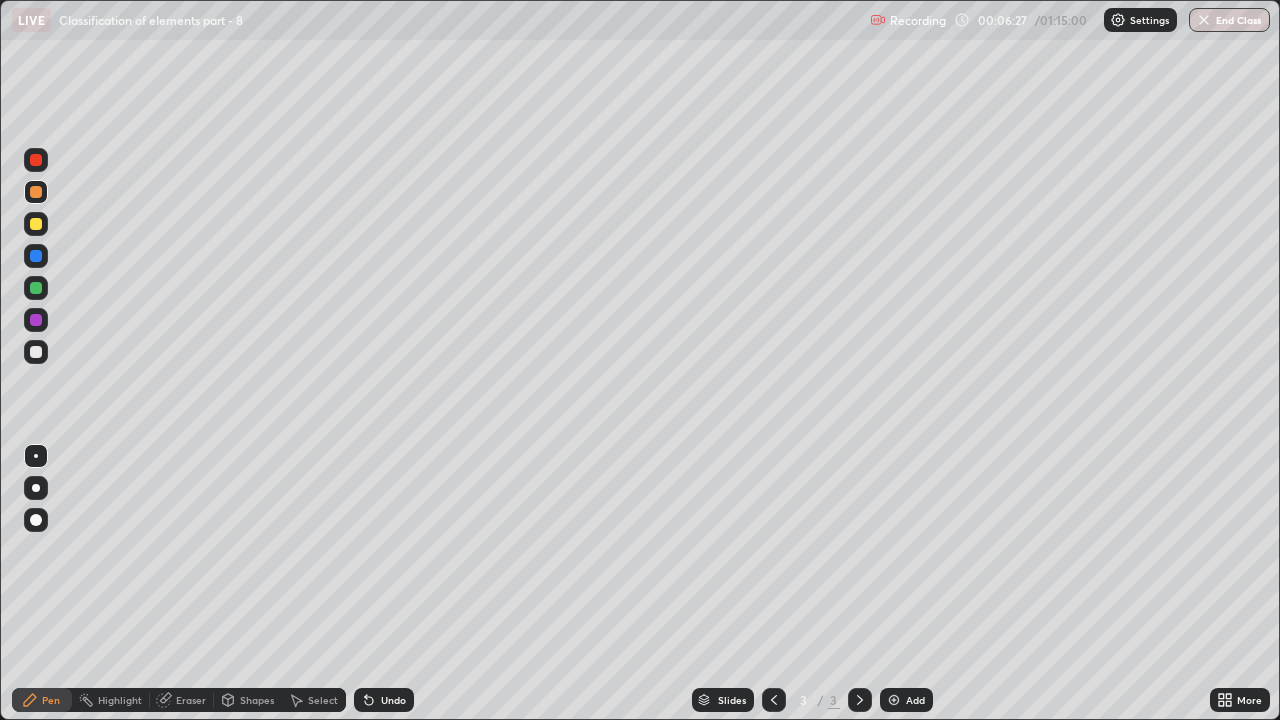 click at bounding box center (36, 224) 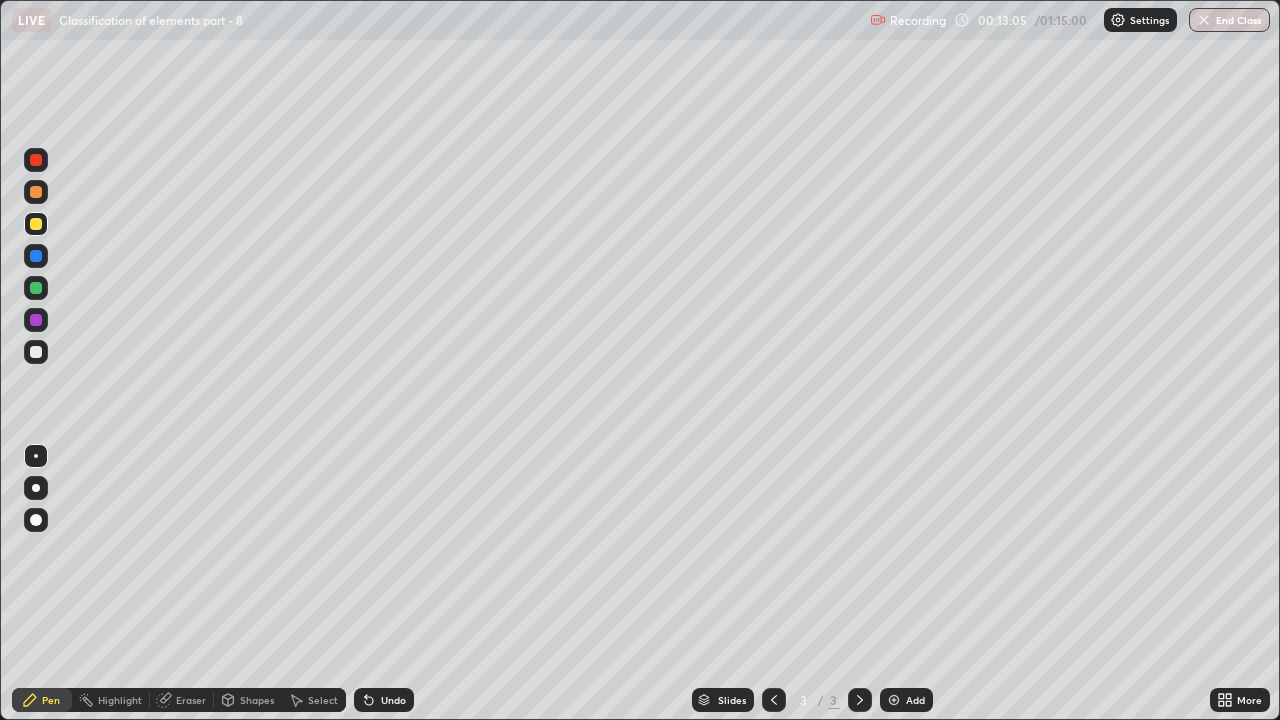 click 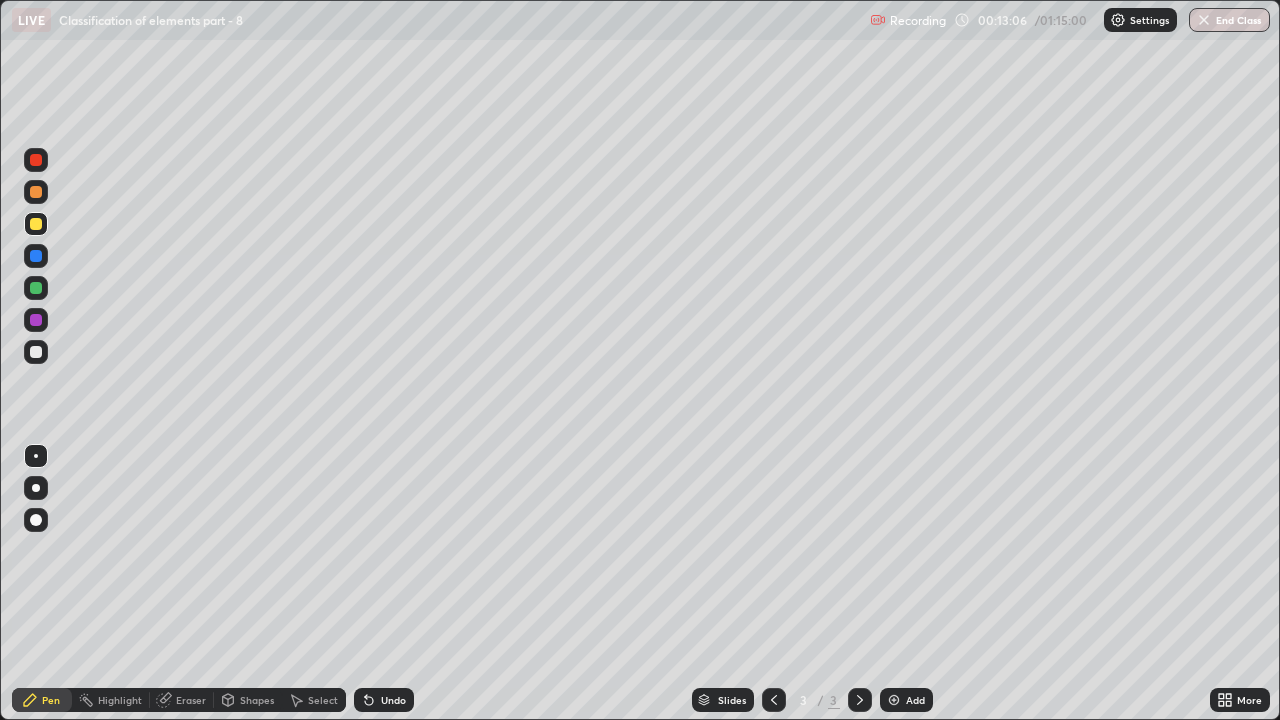 click on "Add" at bounding box center [915, 700] 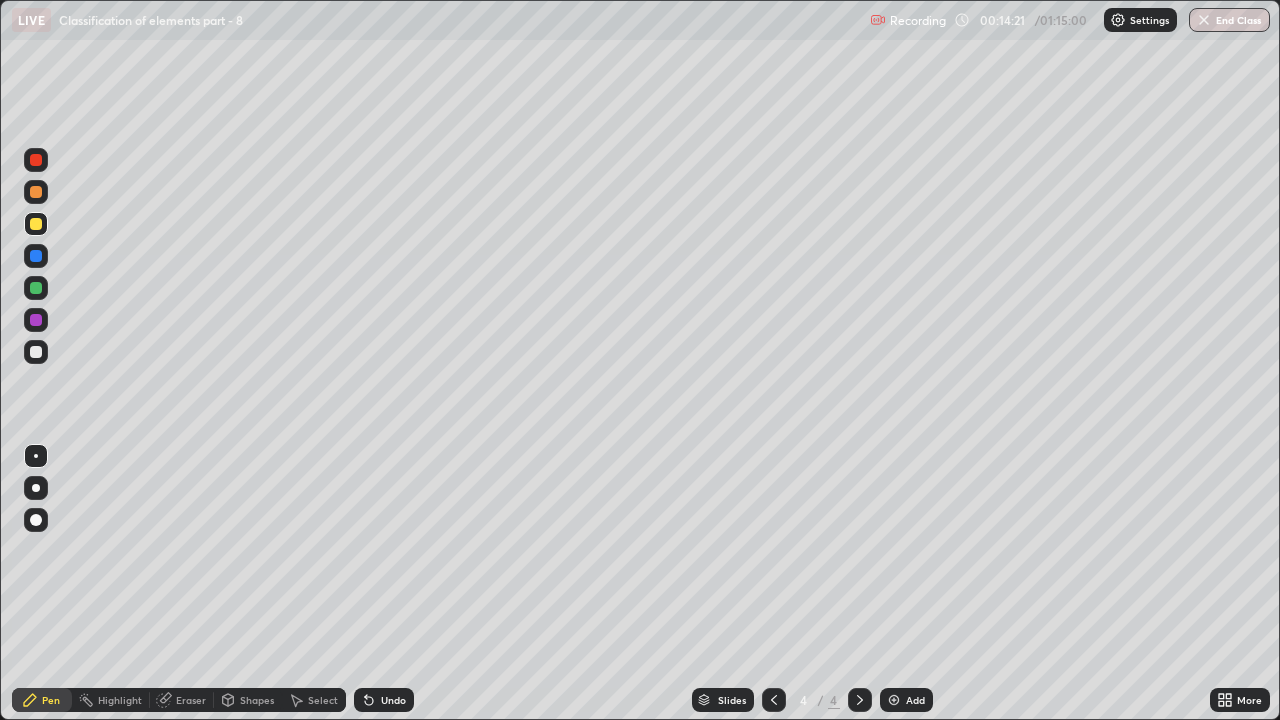 click at bounding box center (36, 192) 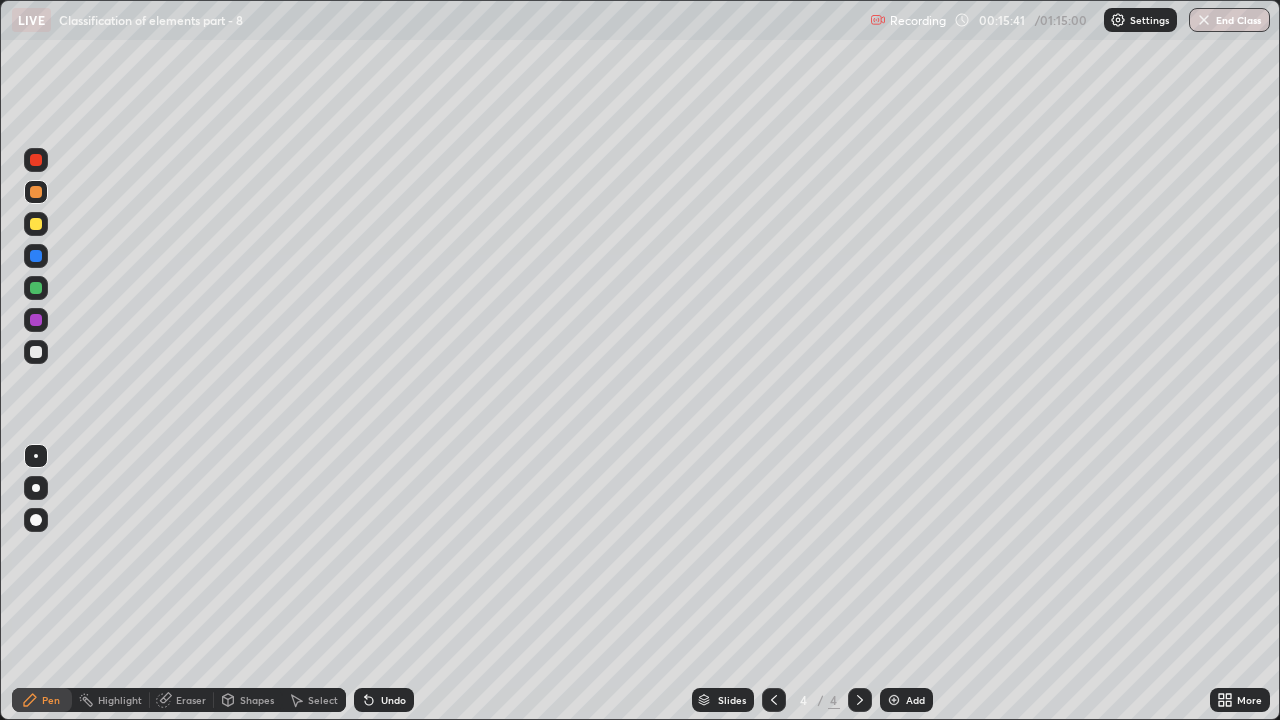 click at bounding box center [36, 224] 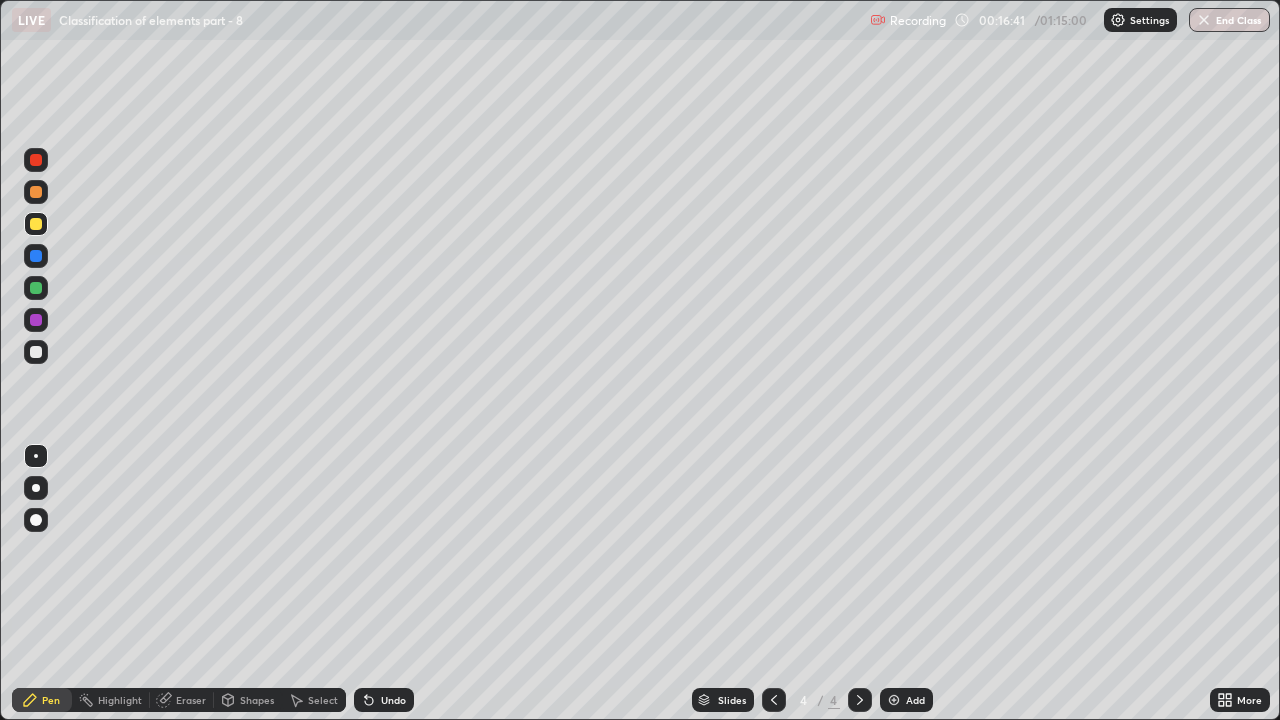 click at bounding box center [36, 352] 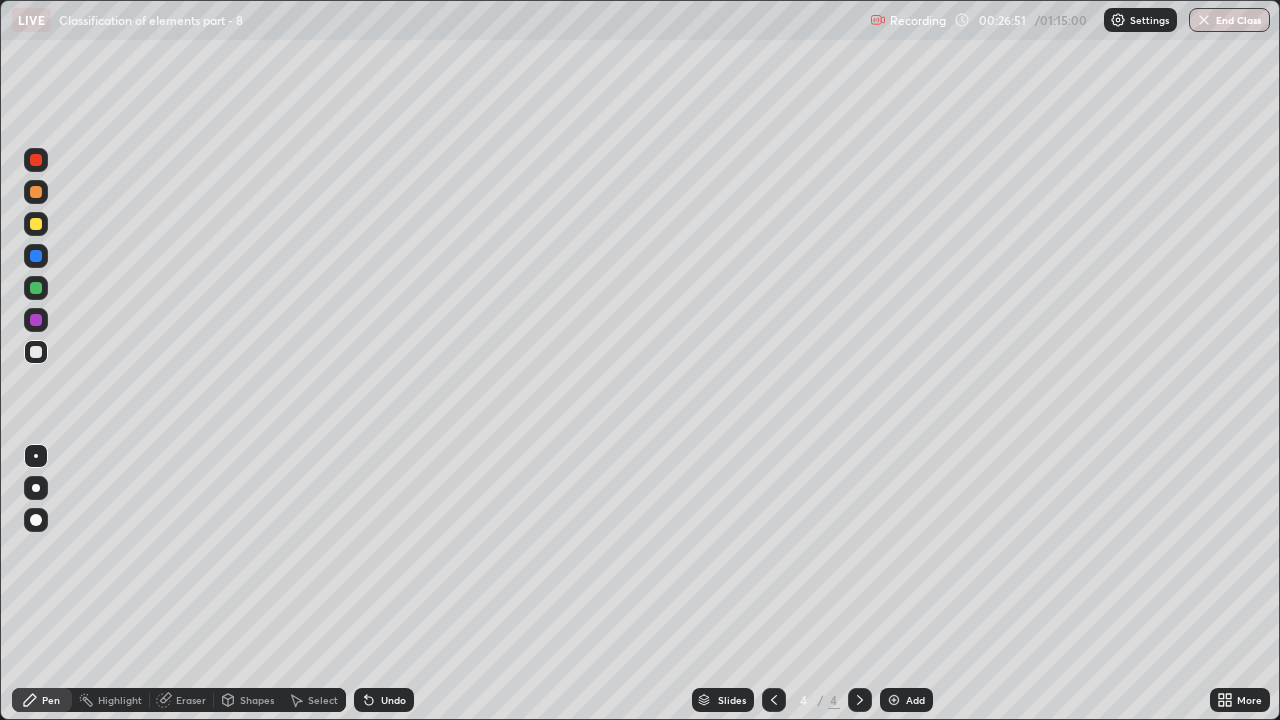 click on "Add" at bounding box center [906, 700] 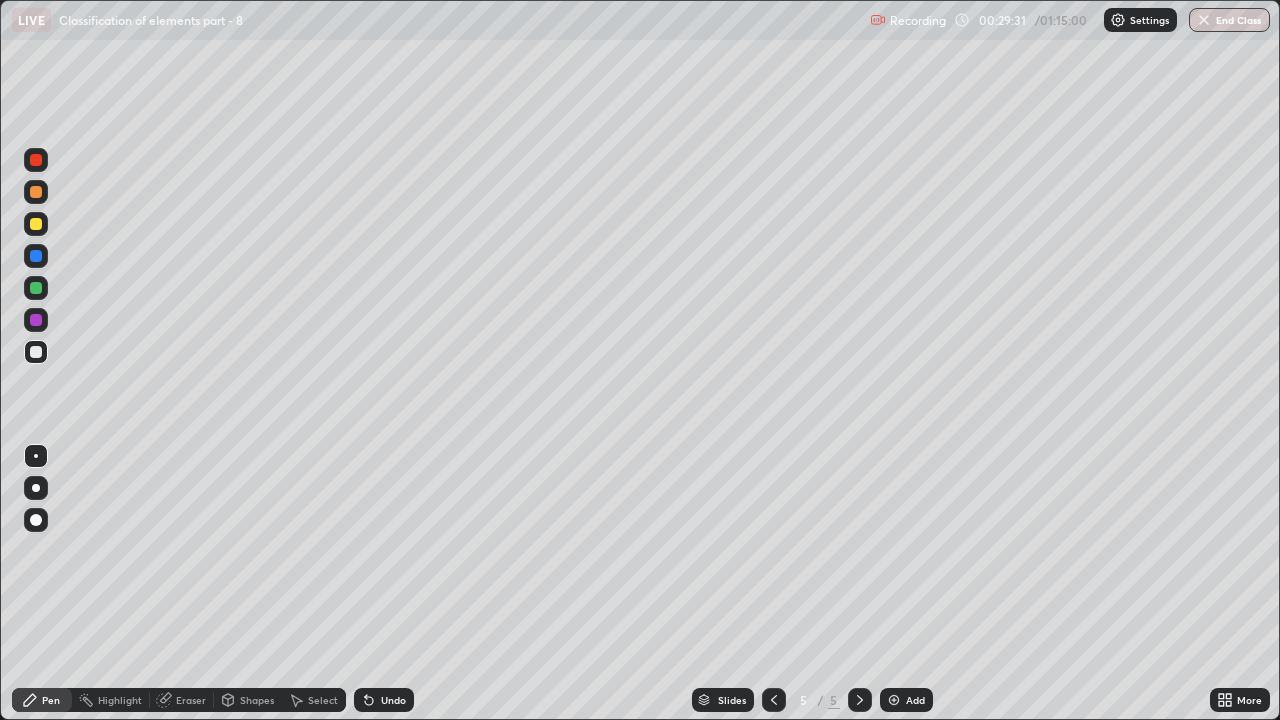 click at bounding box center (36, 224) 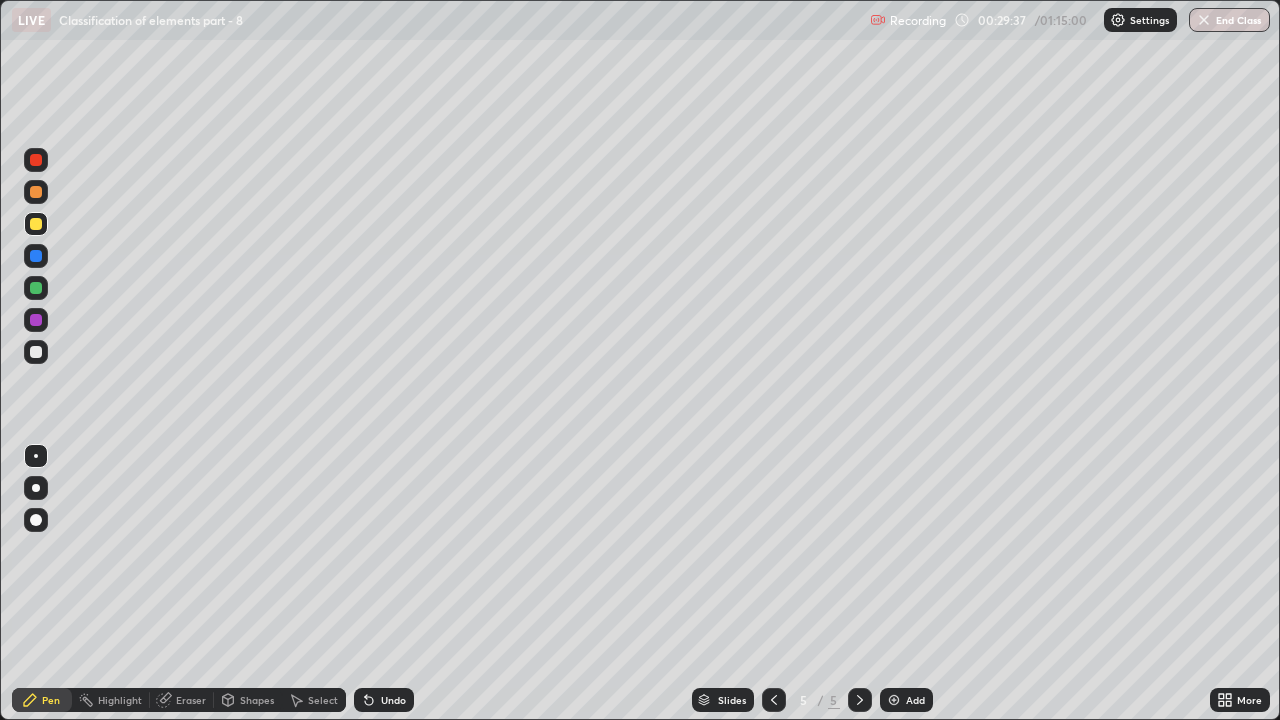 click on "Eraser" at bounding box center (191, 700) 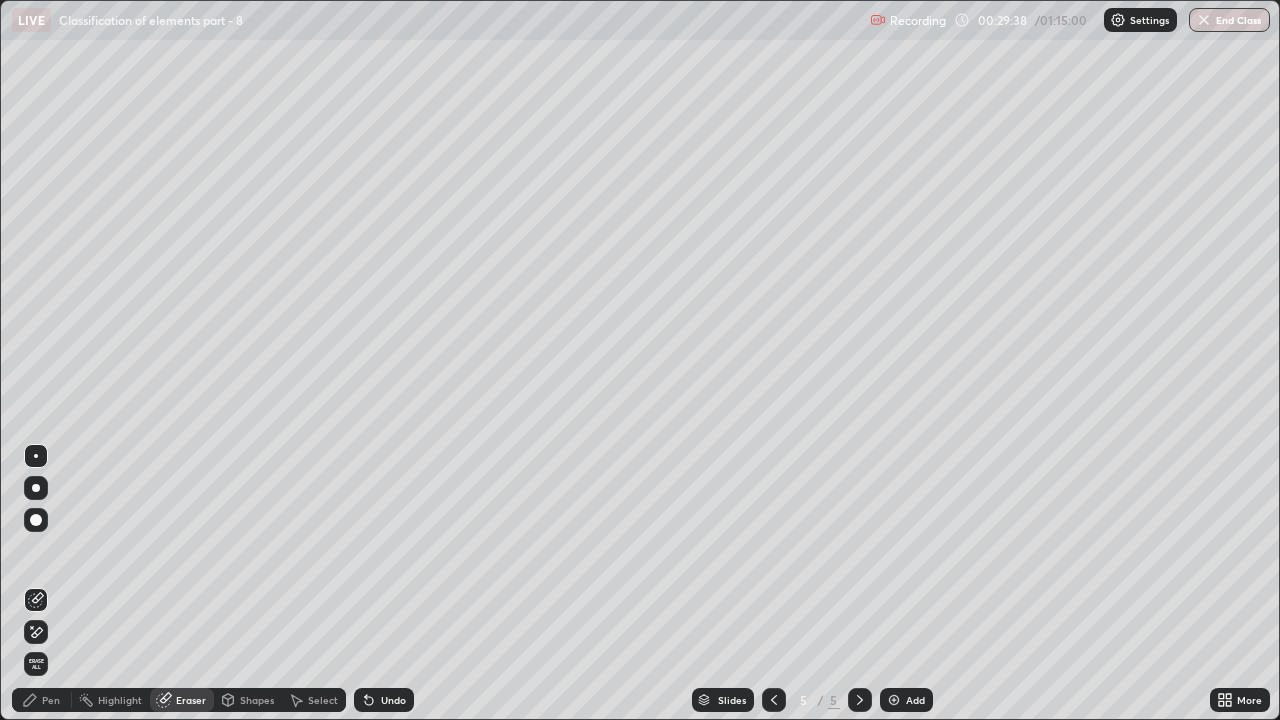 click on "Pen" at bounding box center (51, 700) 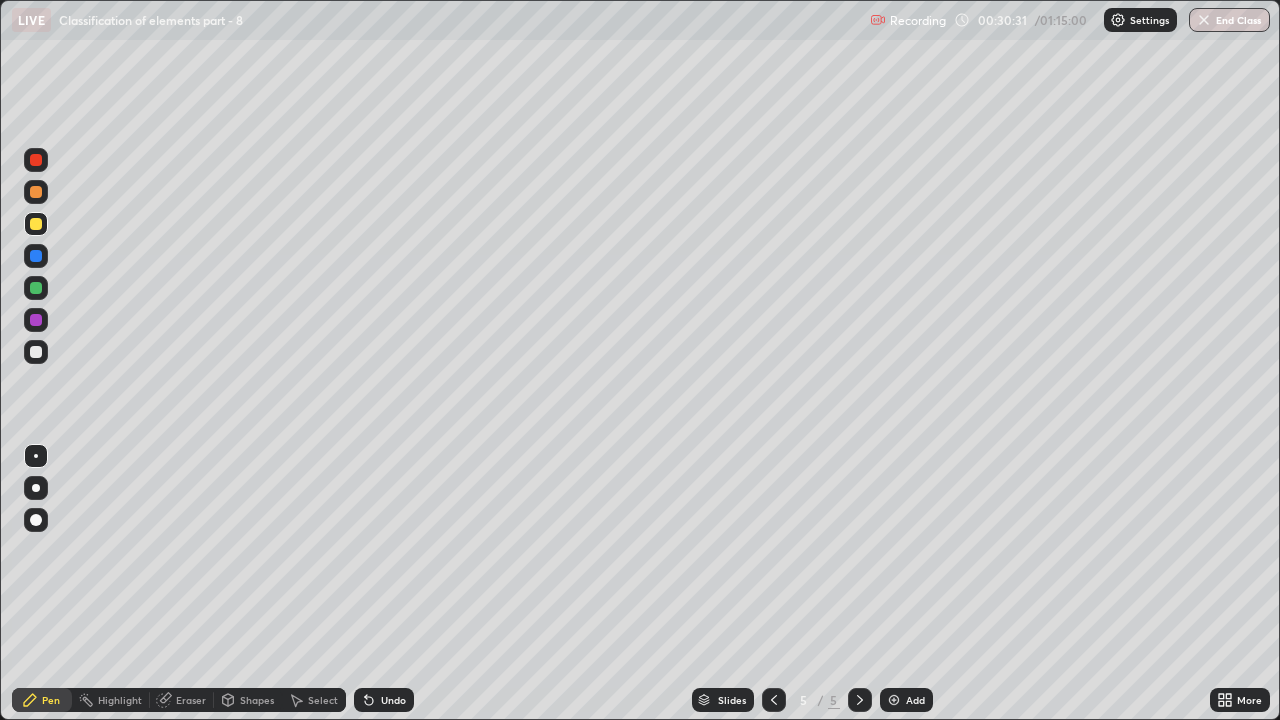 click on "Eraser" at bounding box center [191, 700] 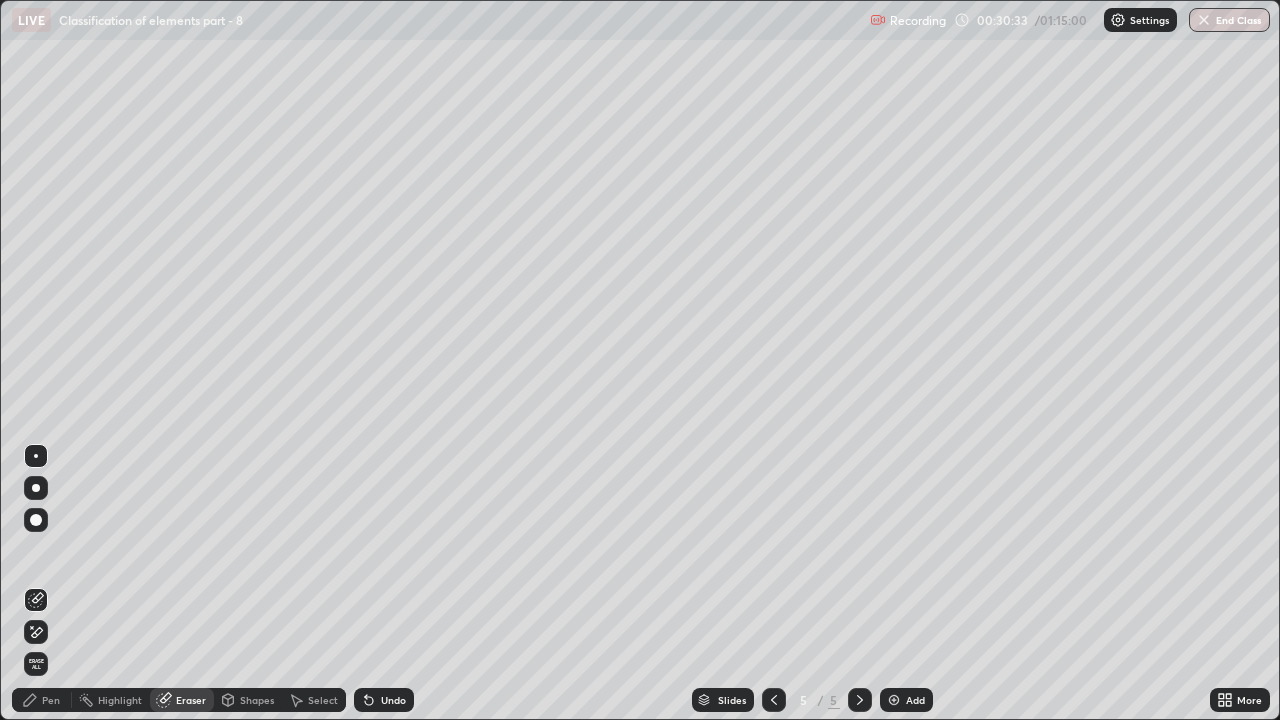 click on "Pen" at bounding box center [51, 700] 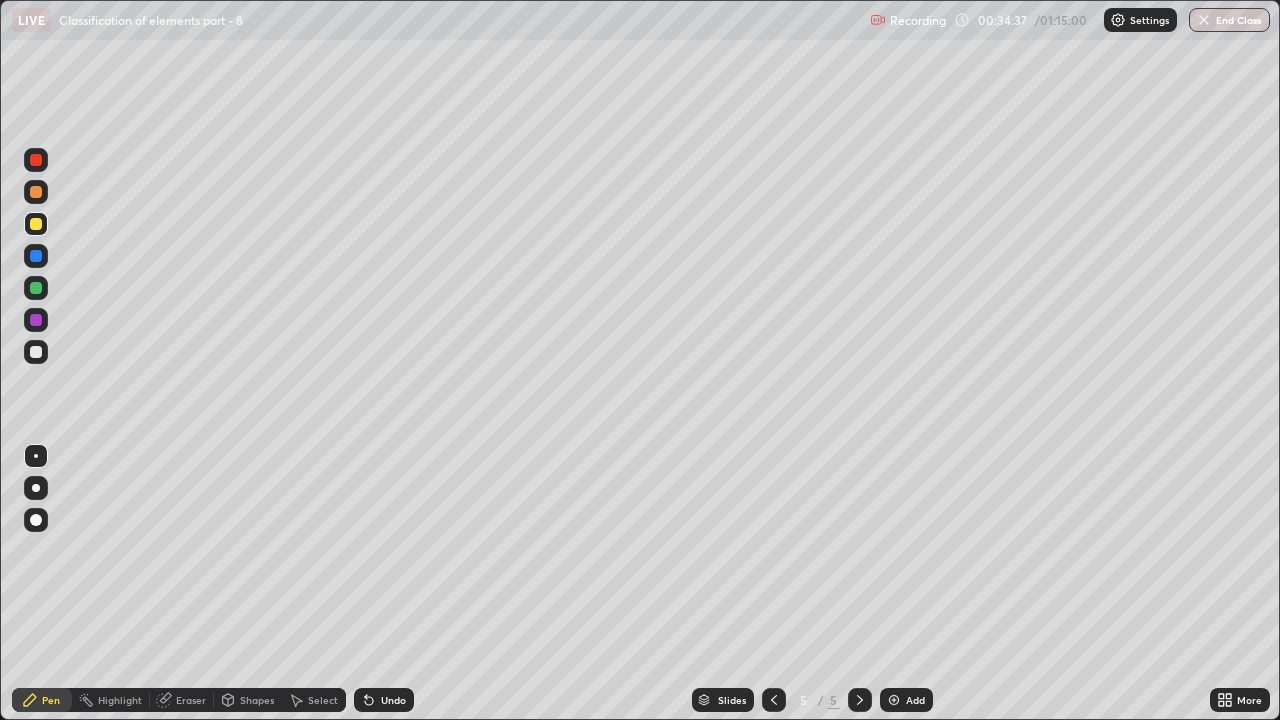 click 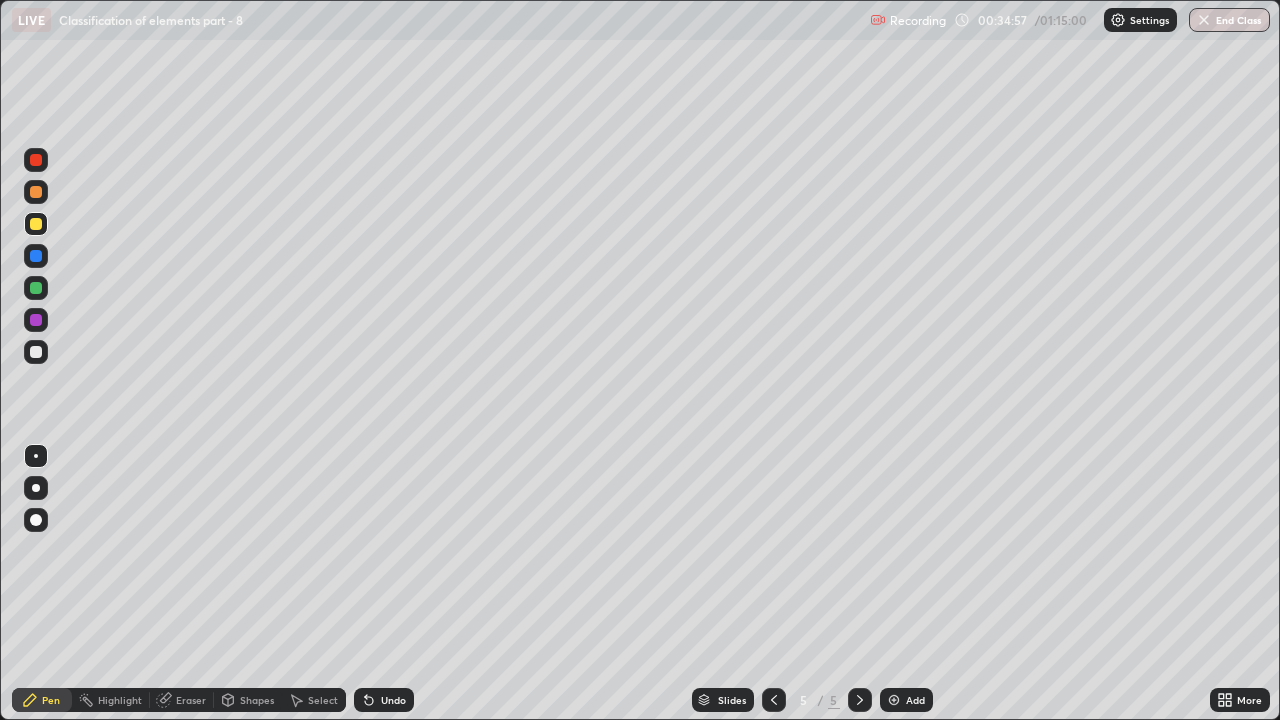 click at bounding box center (894, 700) 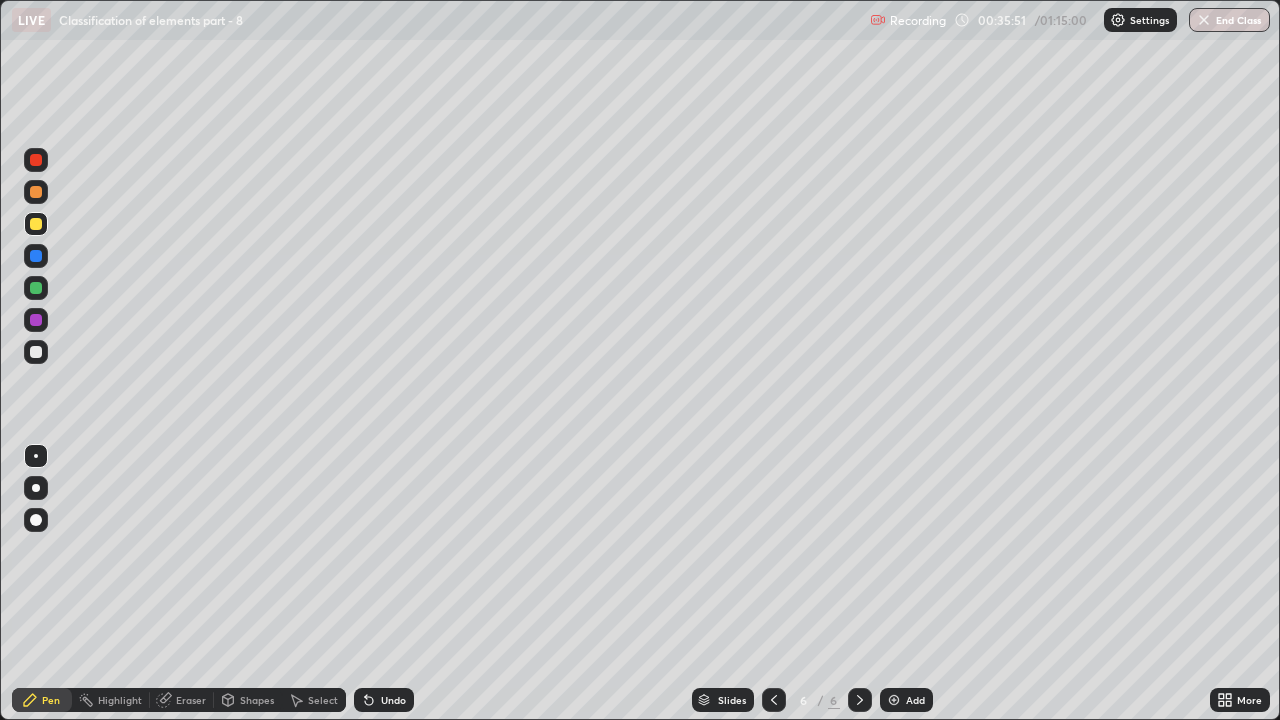 click at bounding box center (36, 192) 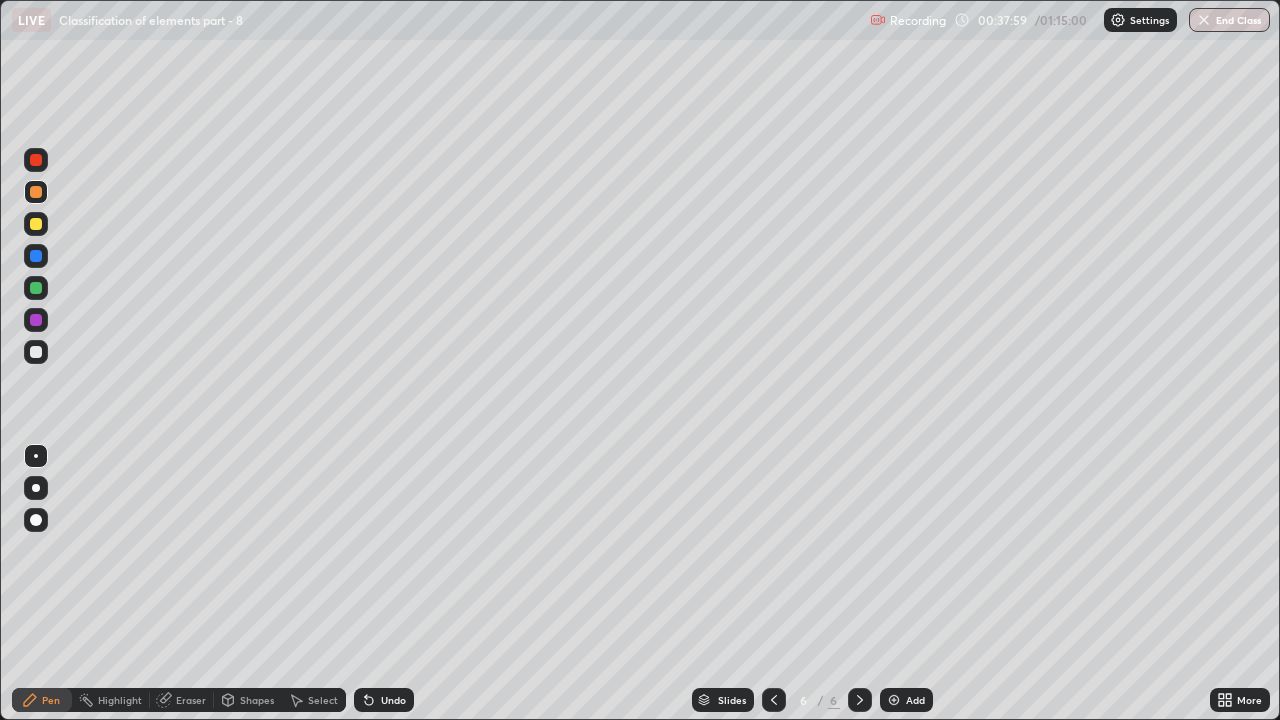 click at bounding box center (36, 224) 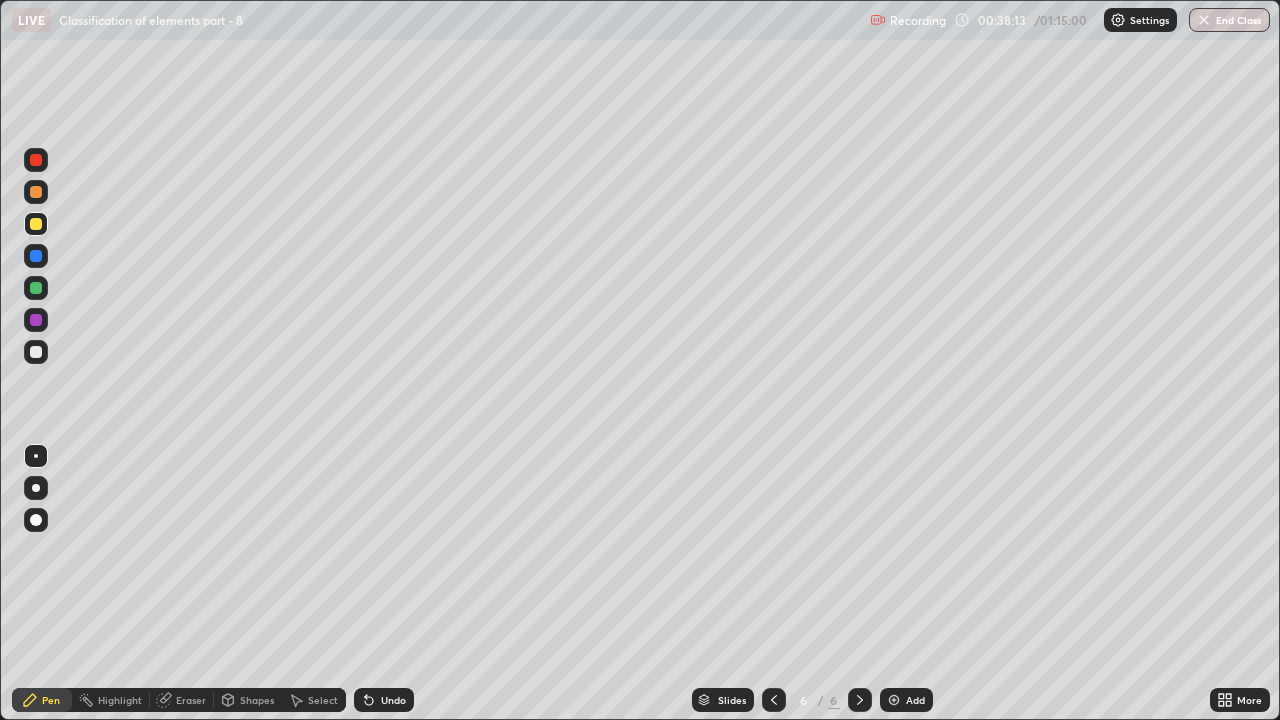 click at bounding box center [36, 192] 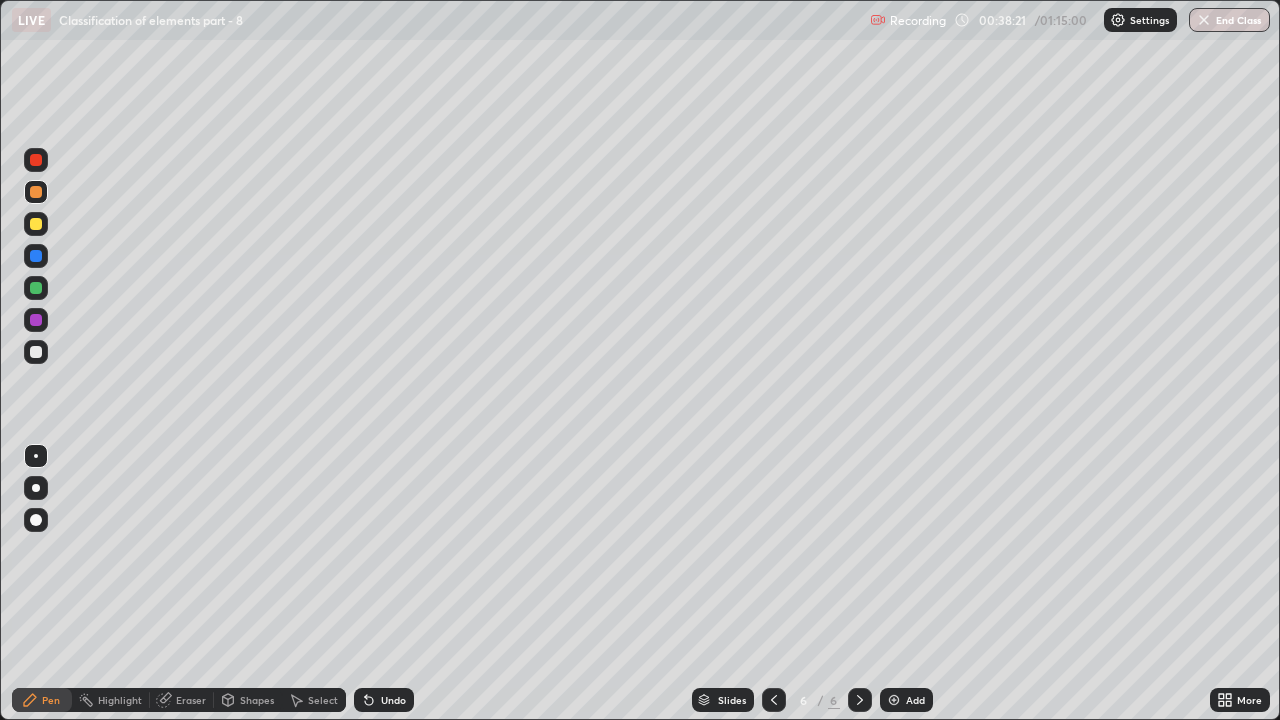 click at bounding box center [36, 224] 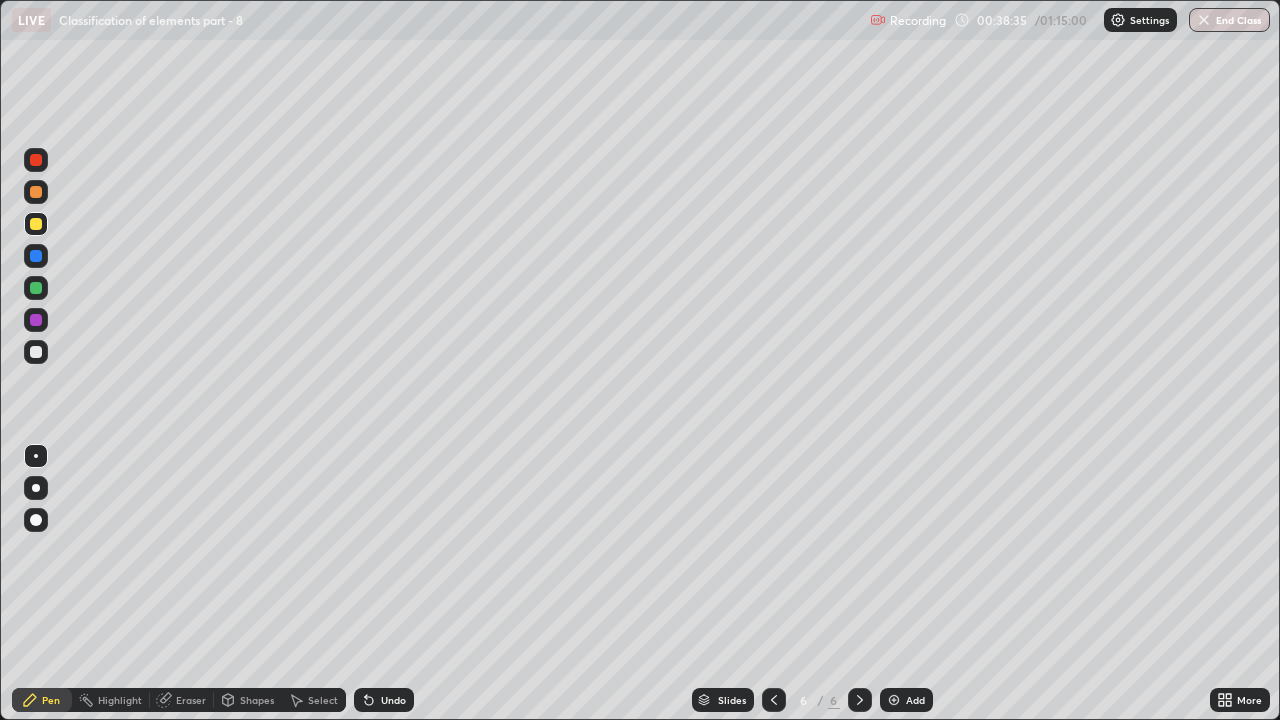 click at bounding box center [36, 160] 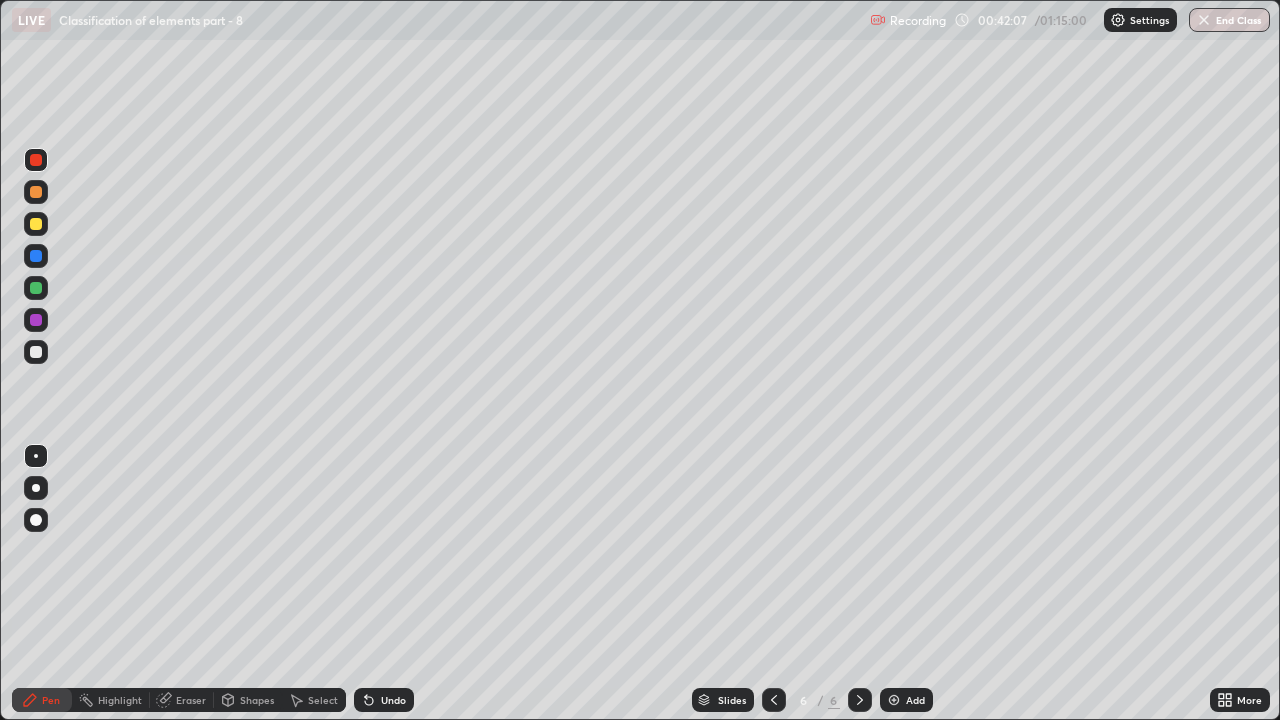 click 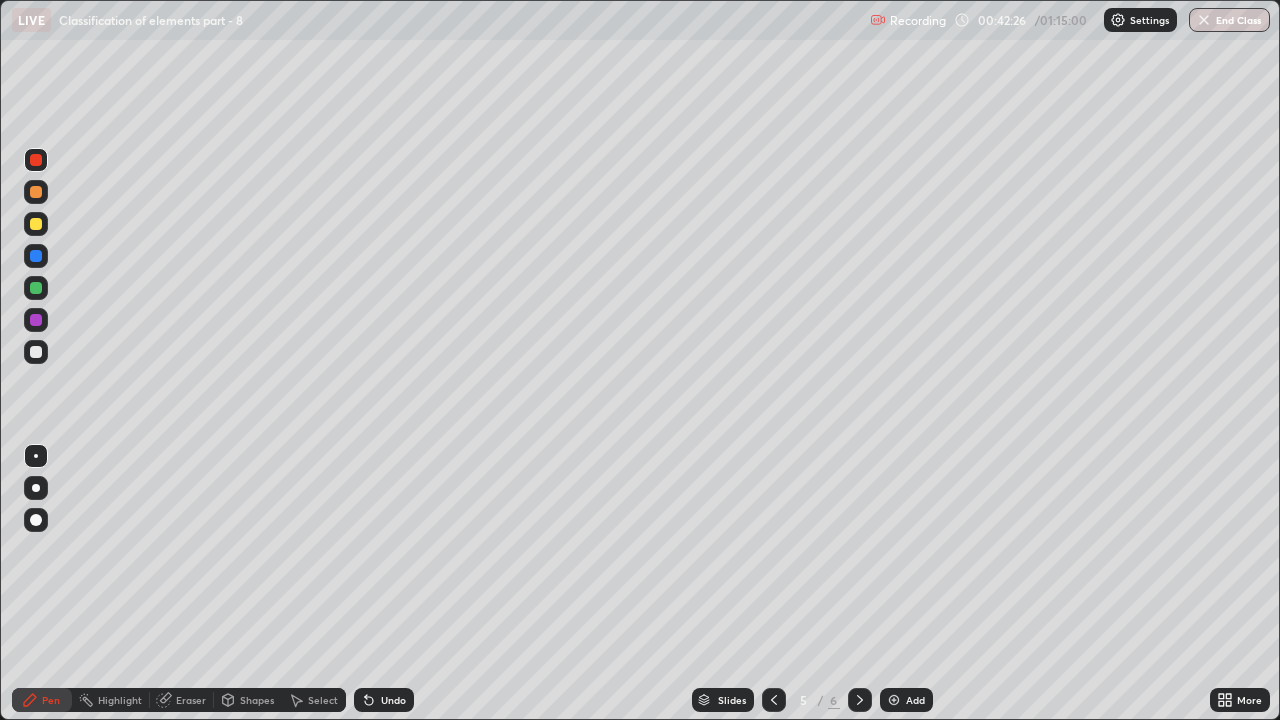 click at bounding box center [860, 700] 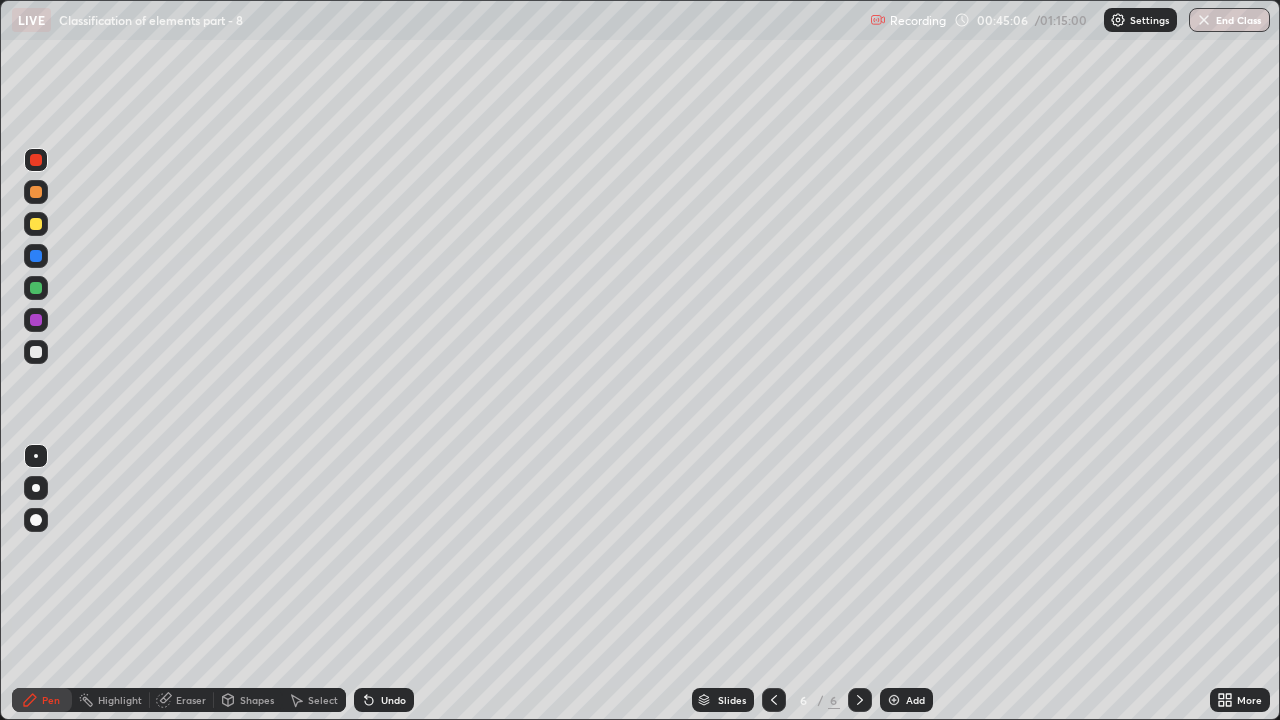 click at bounding box center (36, 224) 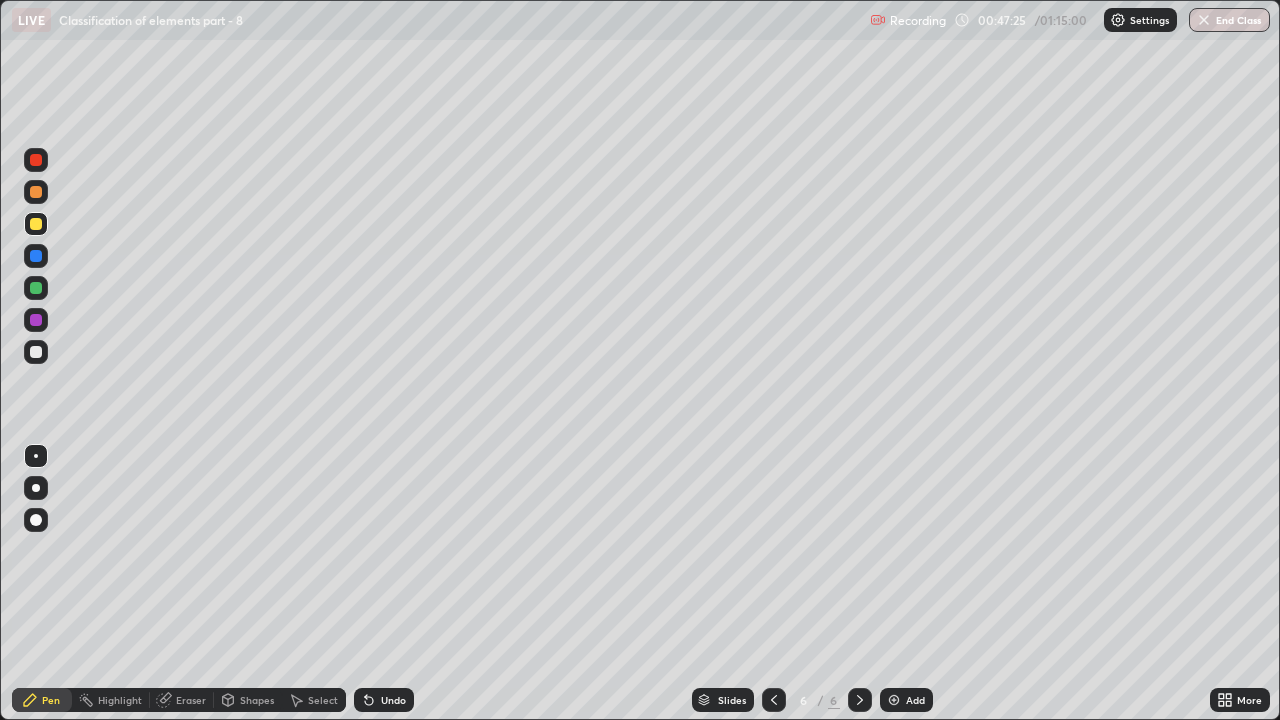 click on "Add" at bounding box center (915, 700) 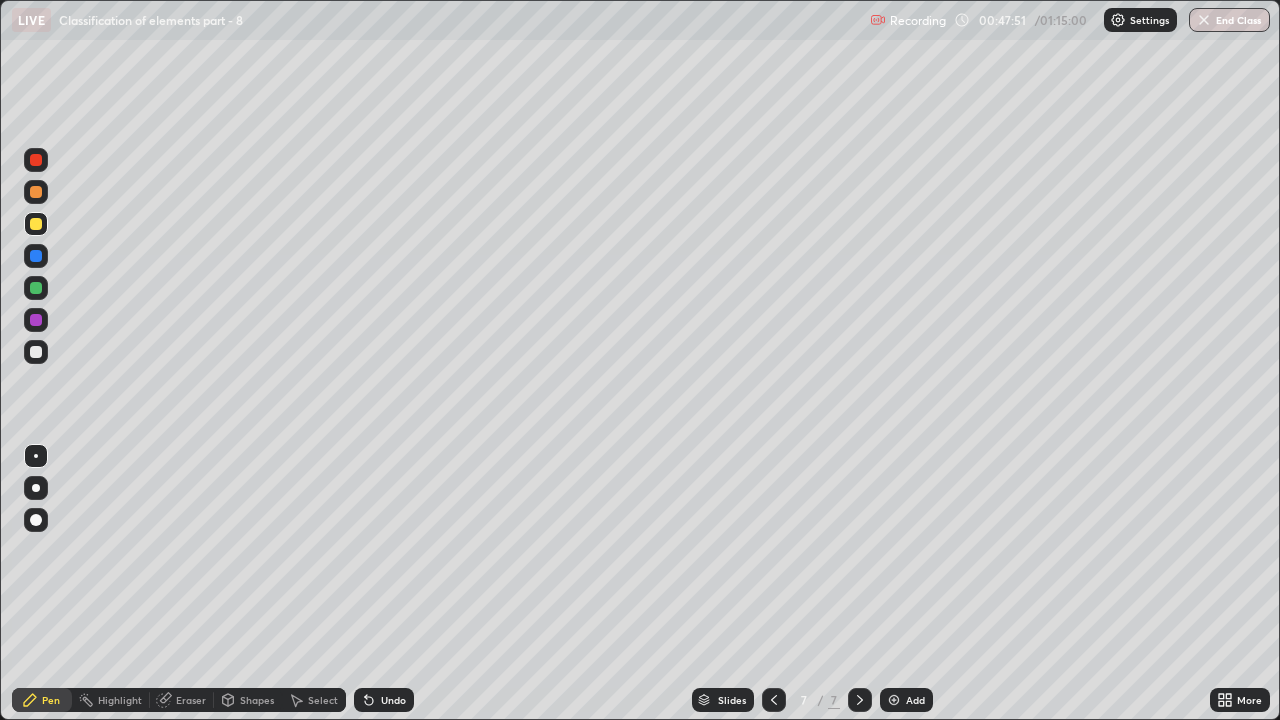 click at bounding box center (36, 192) 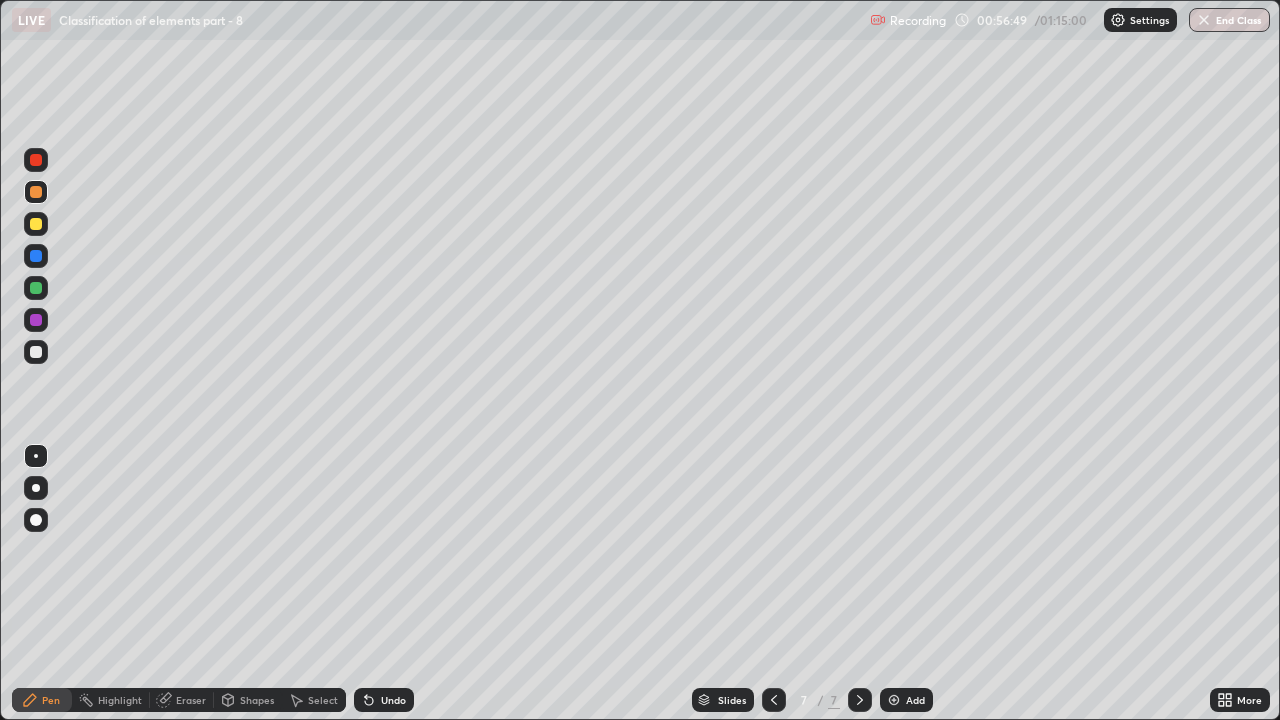click at bounding box center [36, 224] 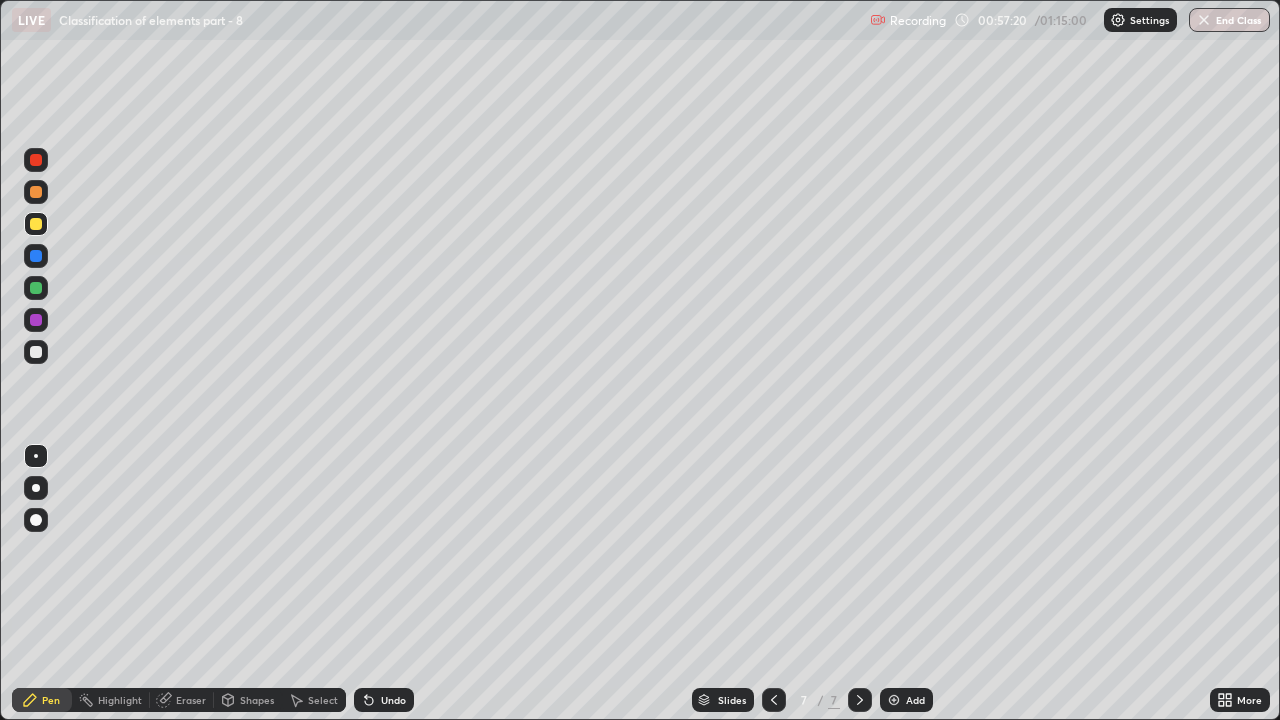 click on "Add" at bounding box center (906, 700) 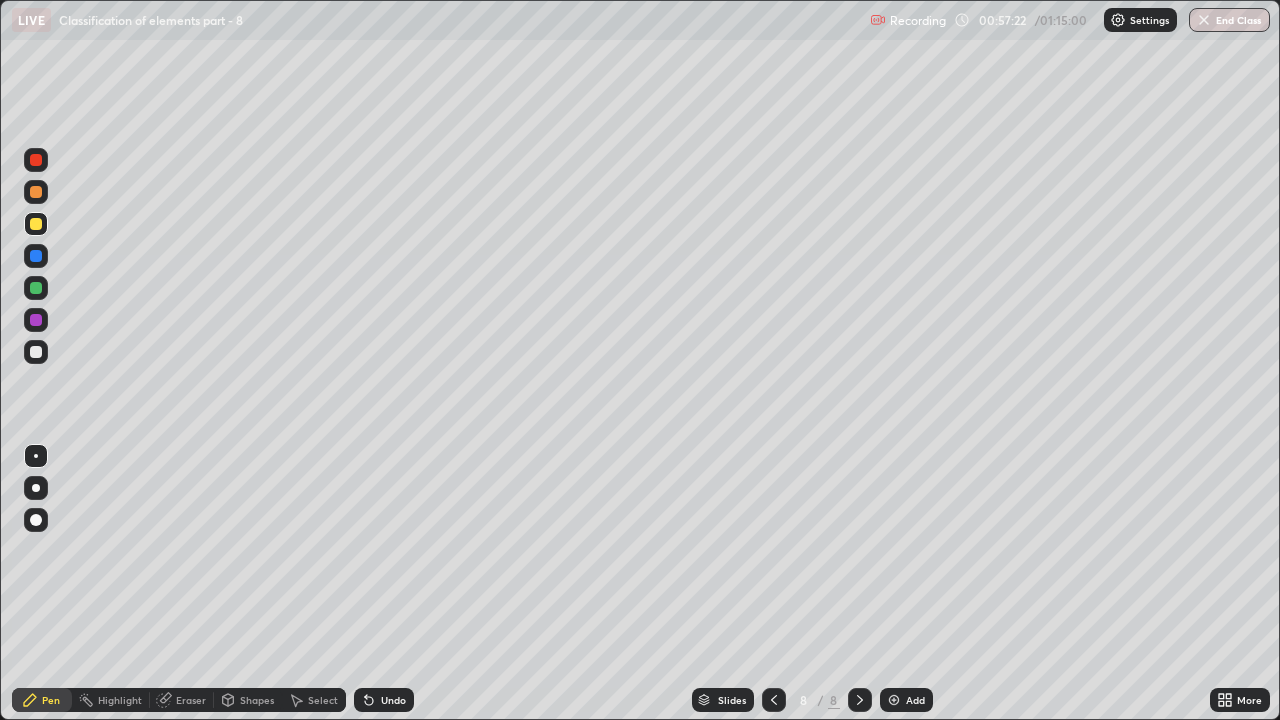 click at bounding box center [36, 192] 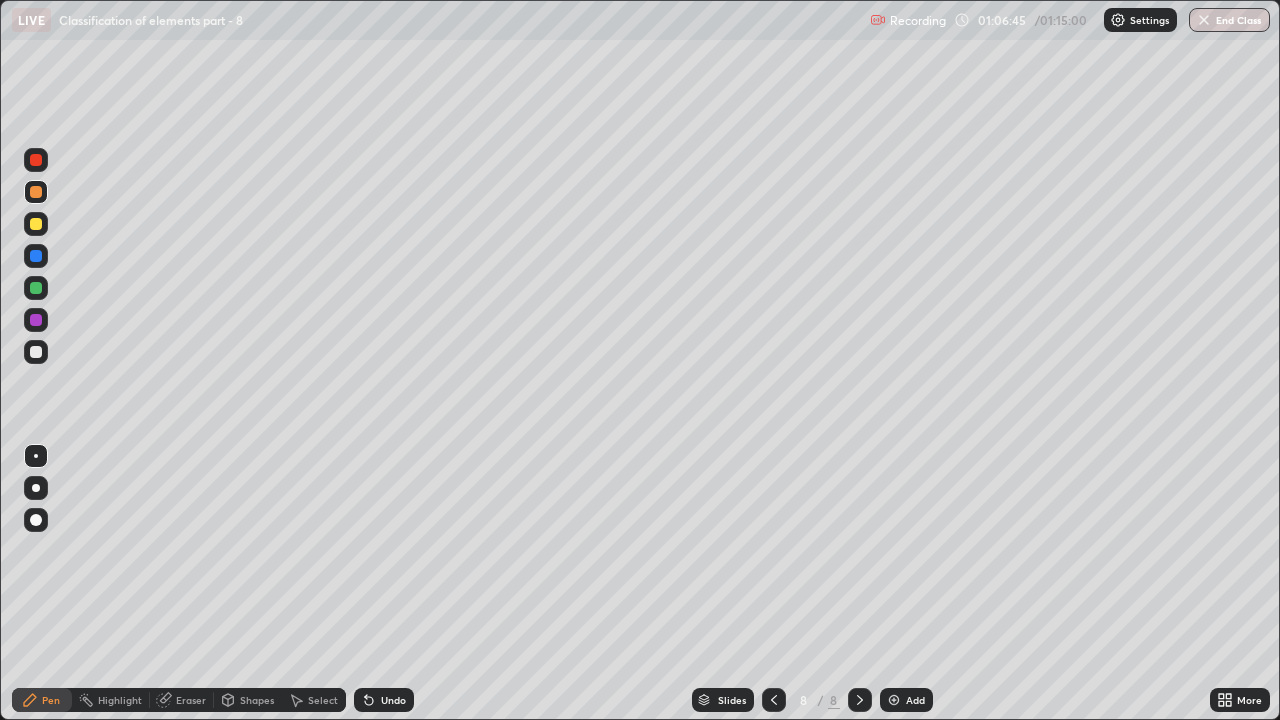 click on "Add" at bounding box center [915, 700] 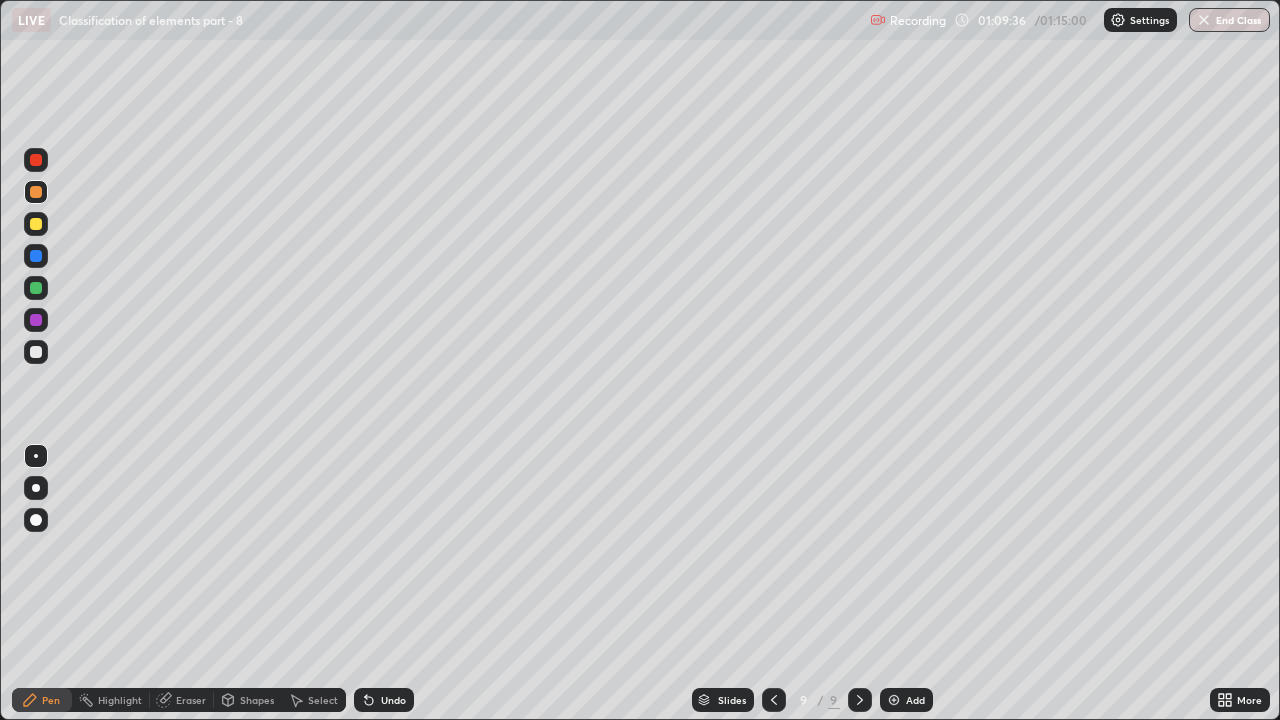 click 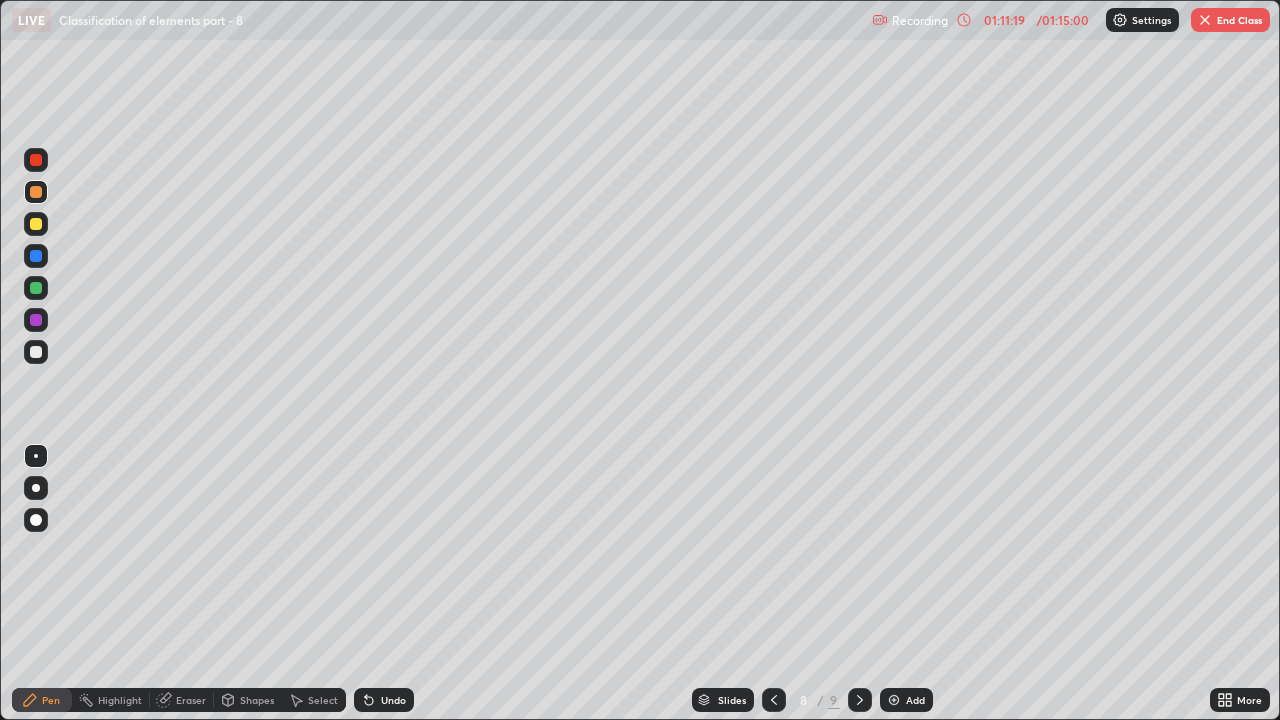 click 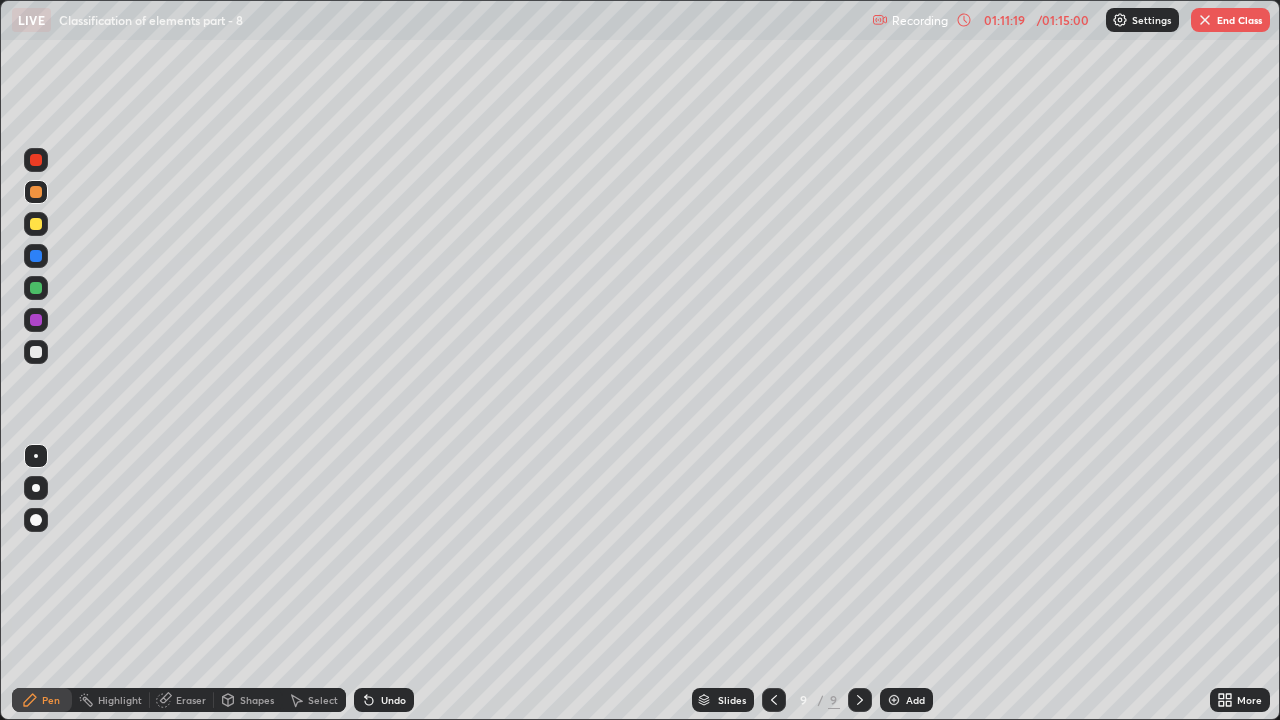 click on "Add" at bounding box center [915, 700] 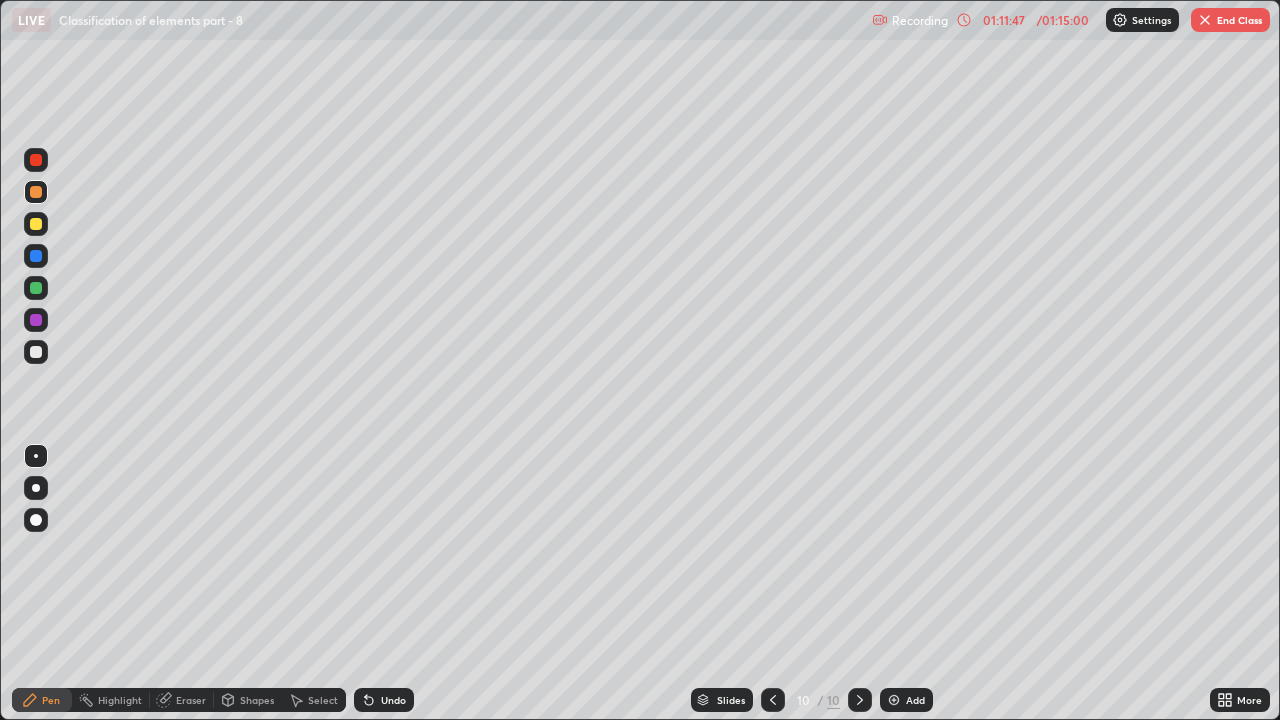 click at bounding box center (36, 224) 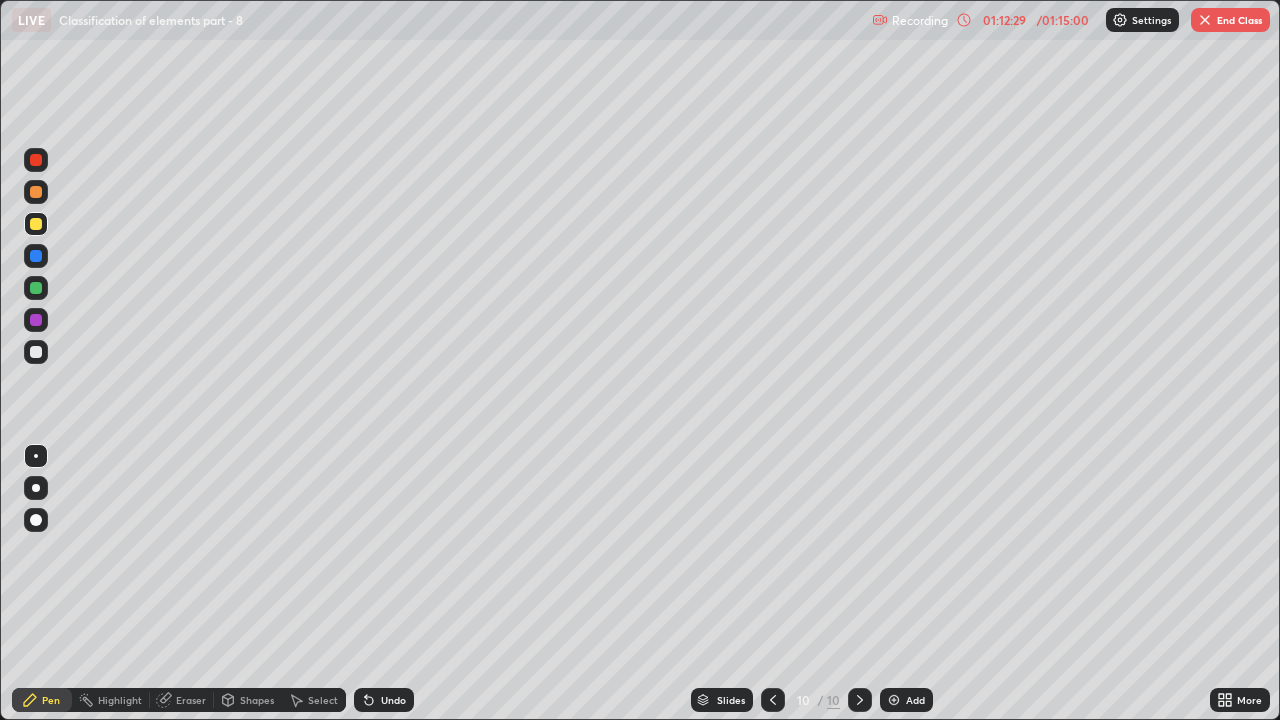 click at bounding box center [36, 192] 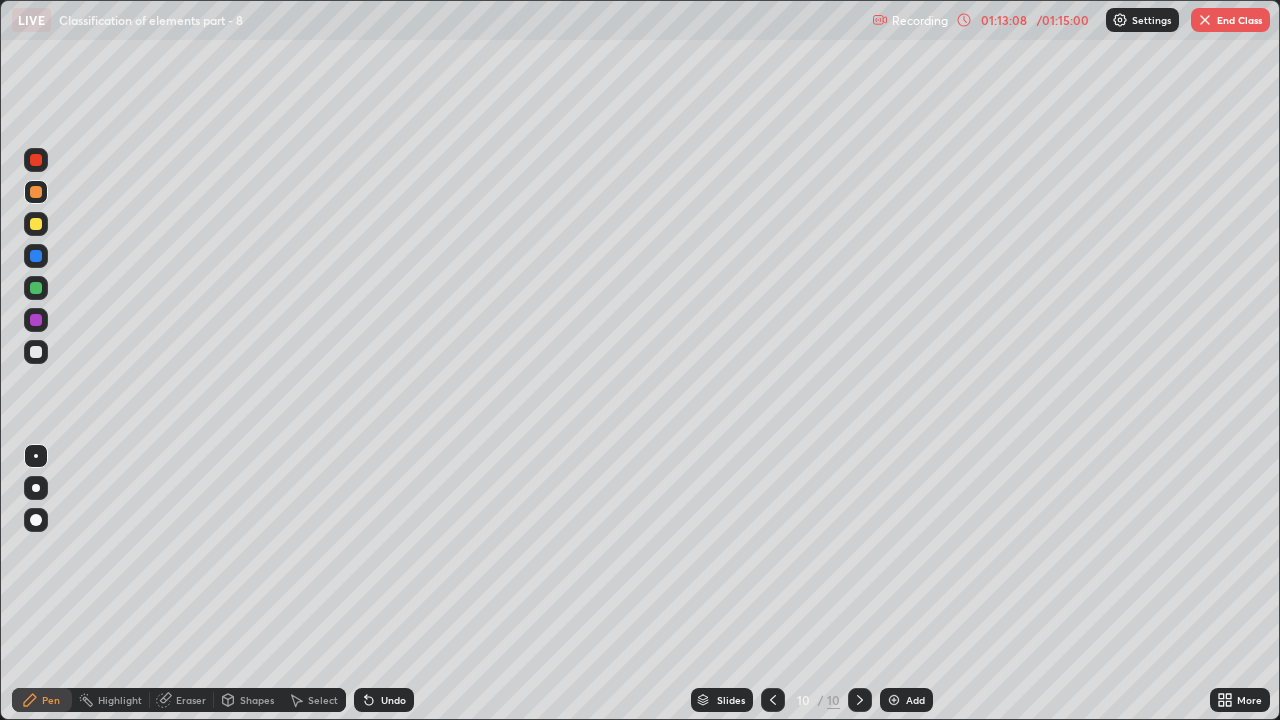 click at bounding box center (36, 224) 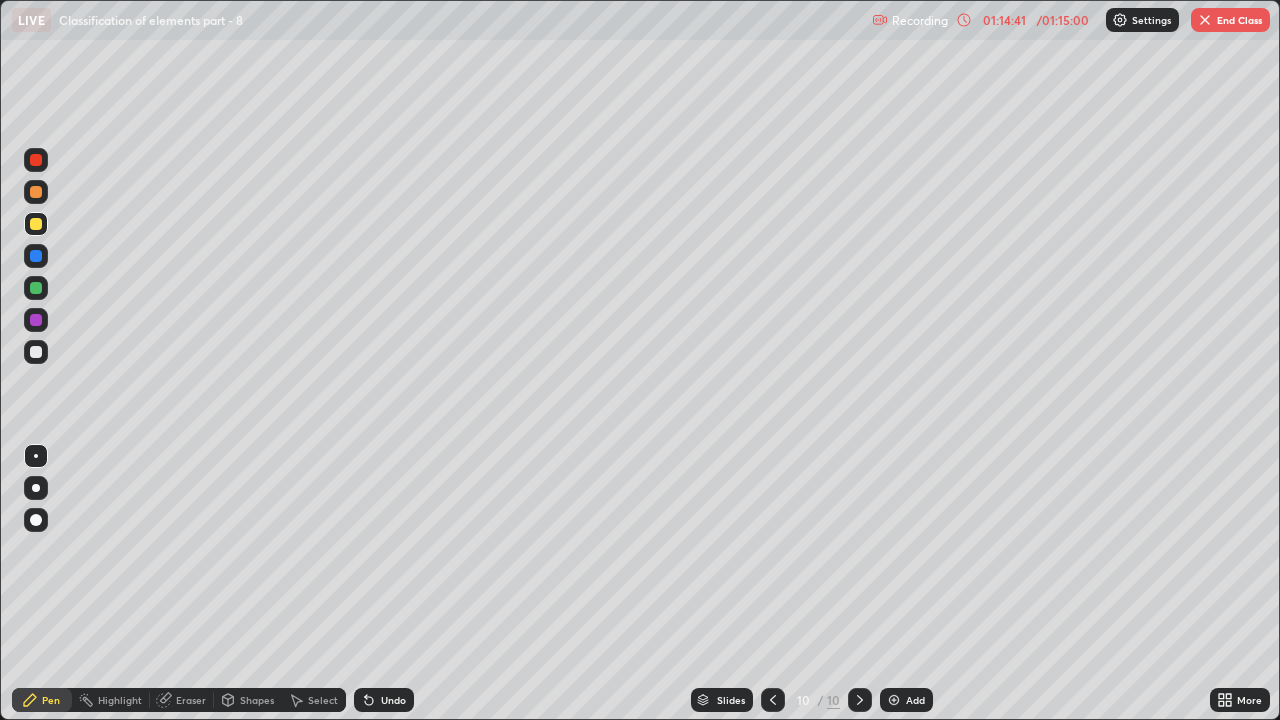 click at bounding box center [36, 160] 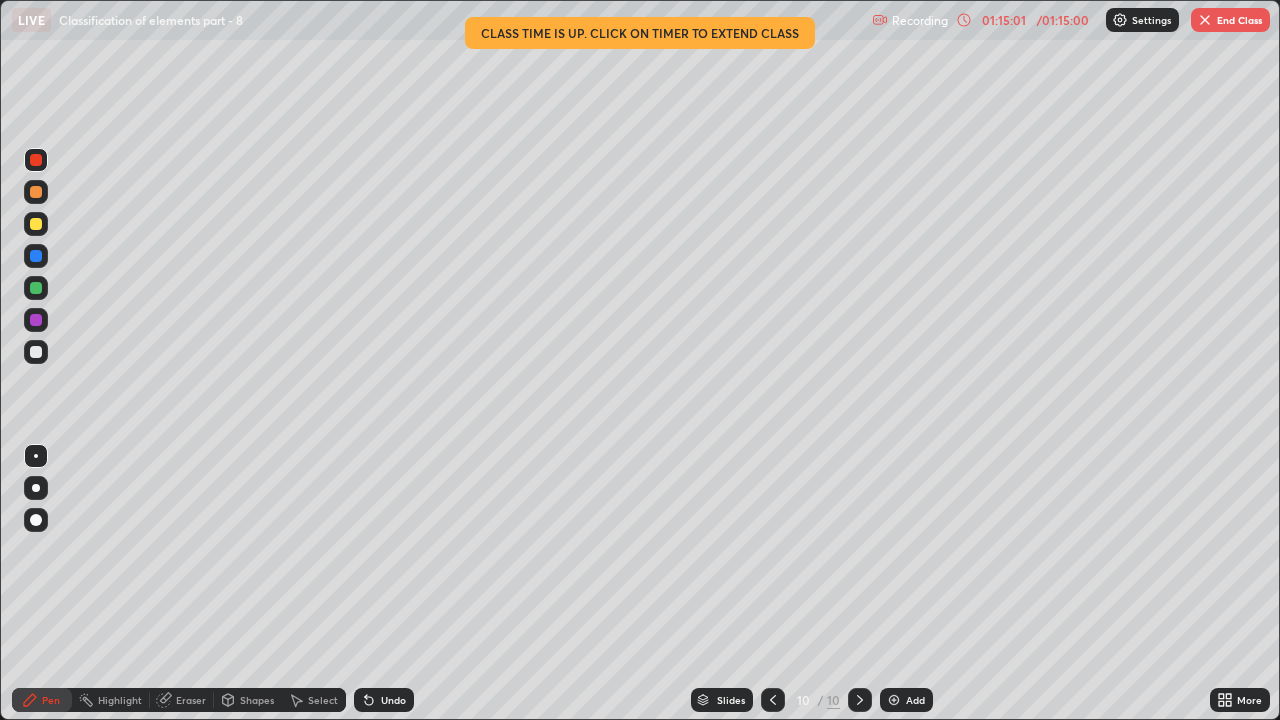 click on "Add" at bounding box center [906, 700] 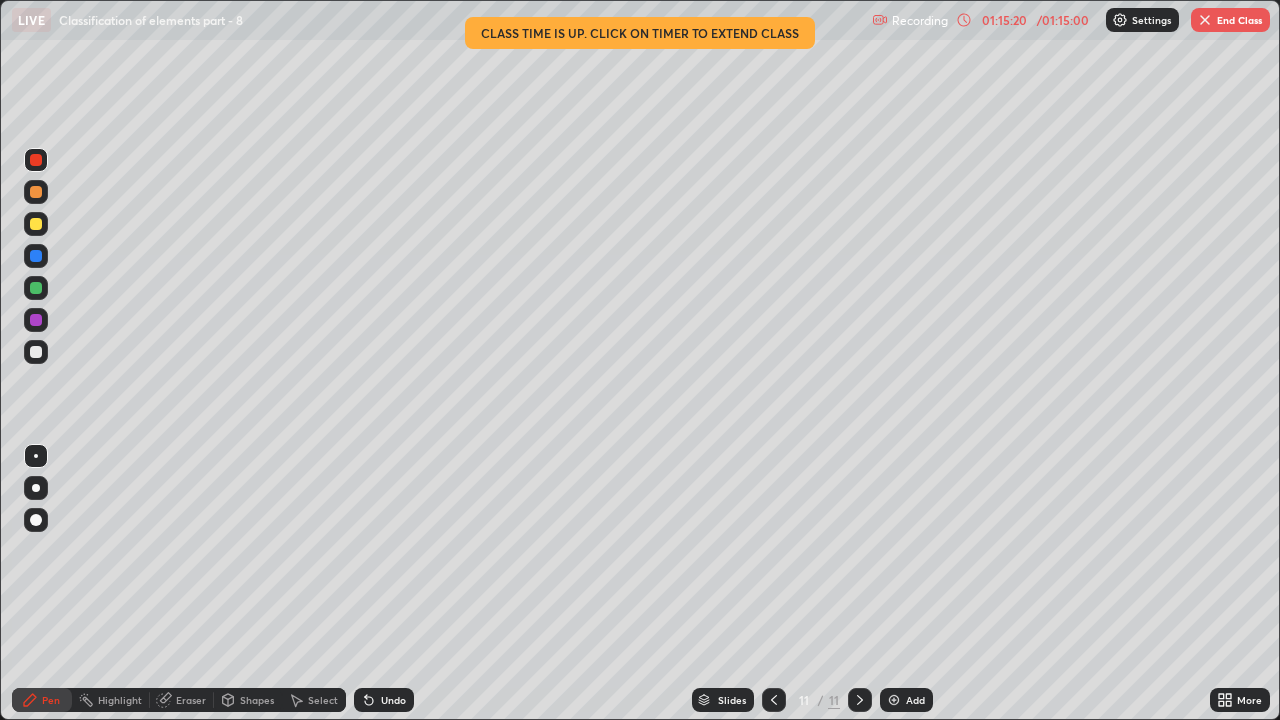 click at bounding box center [36, 224] 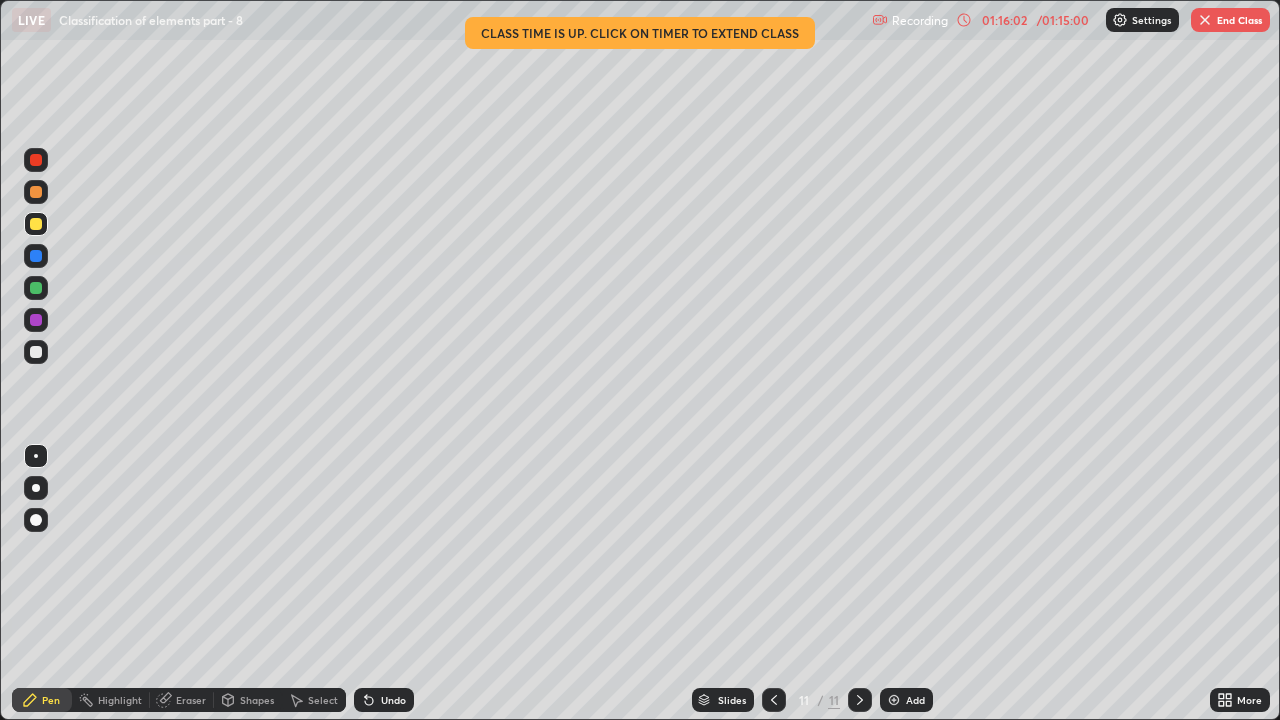 click on "End Class" at bounding box center [1230, 20] 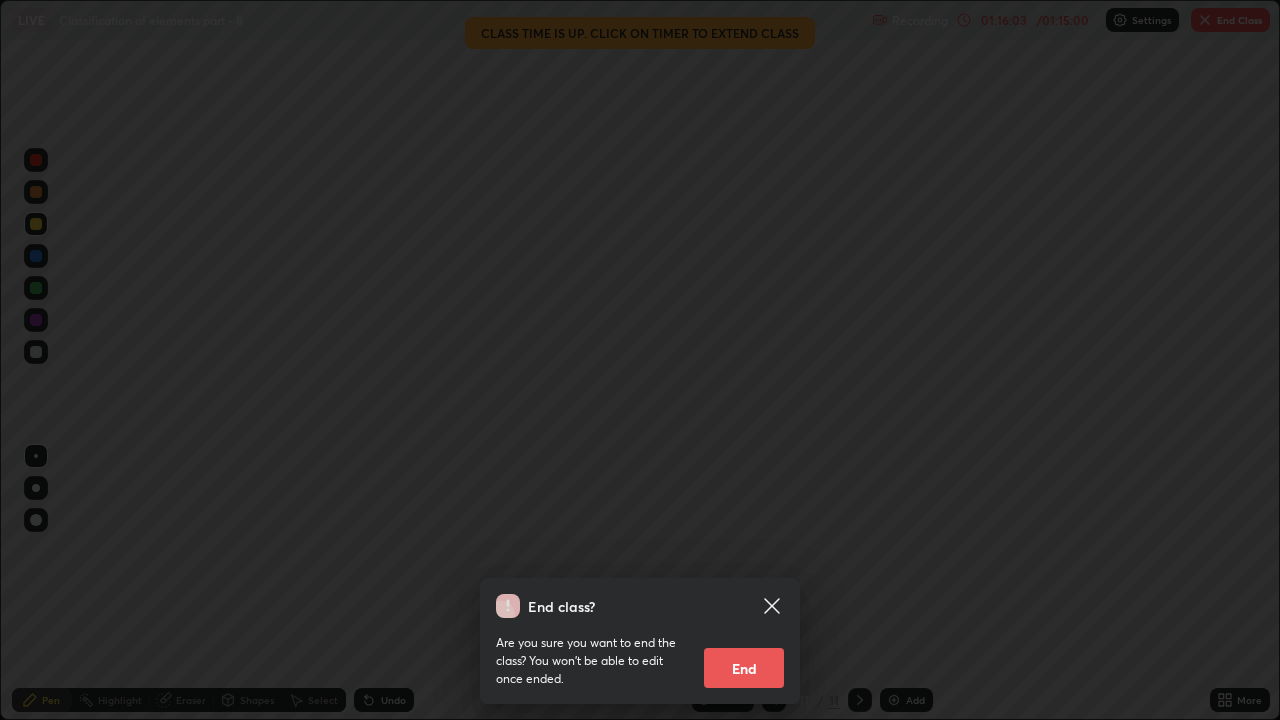 click on "End" at bounding box center [744, 668] 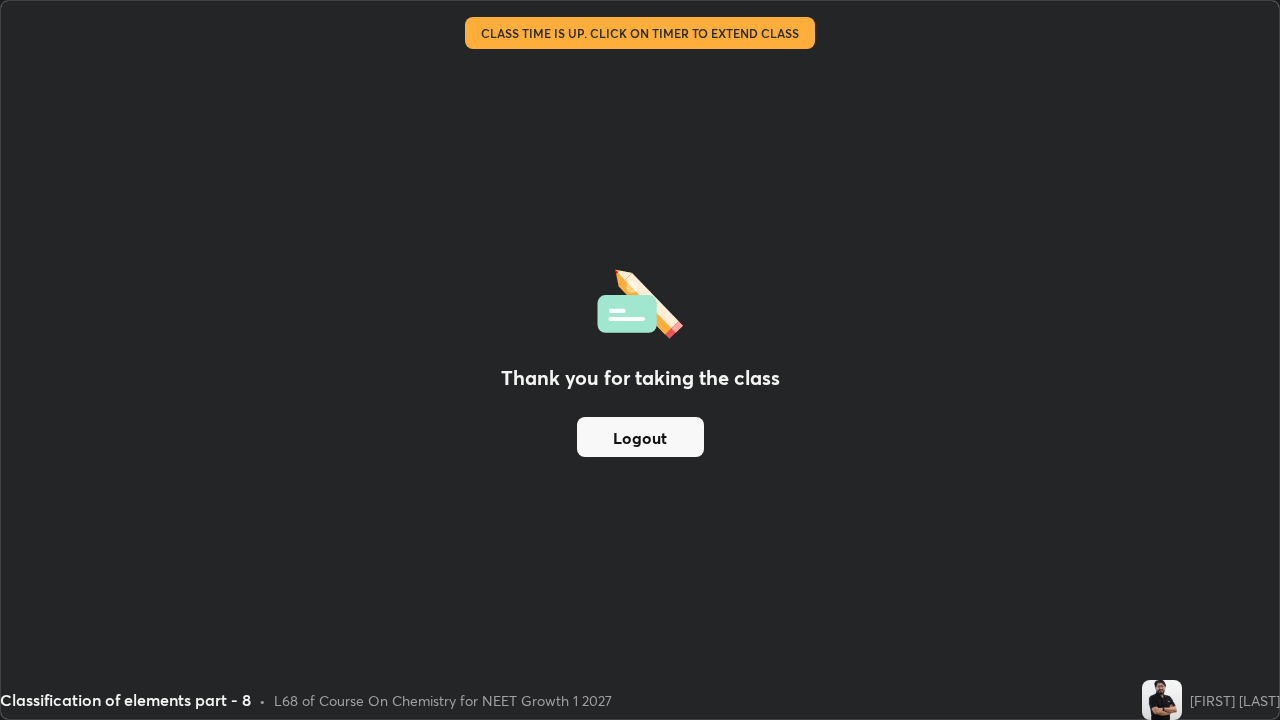 click on "Logout" at bounding box center (640, 437) 